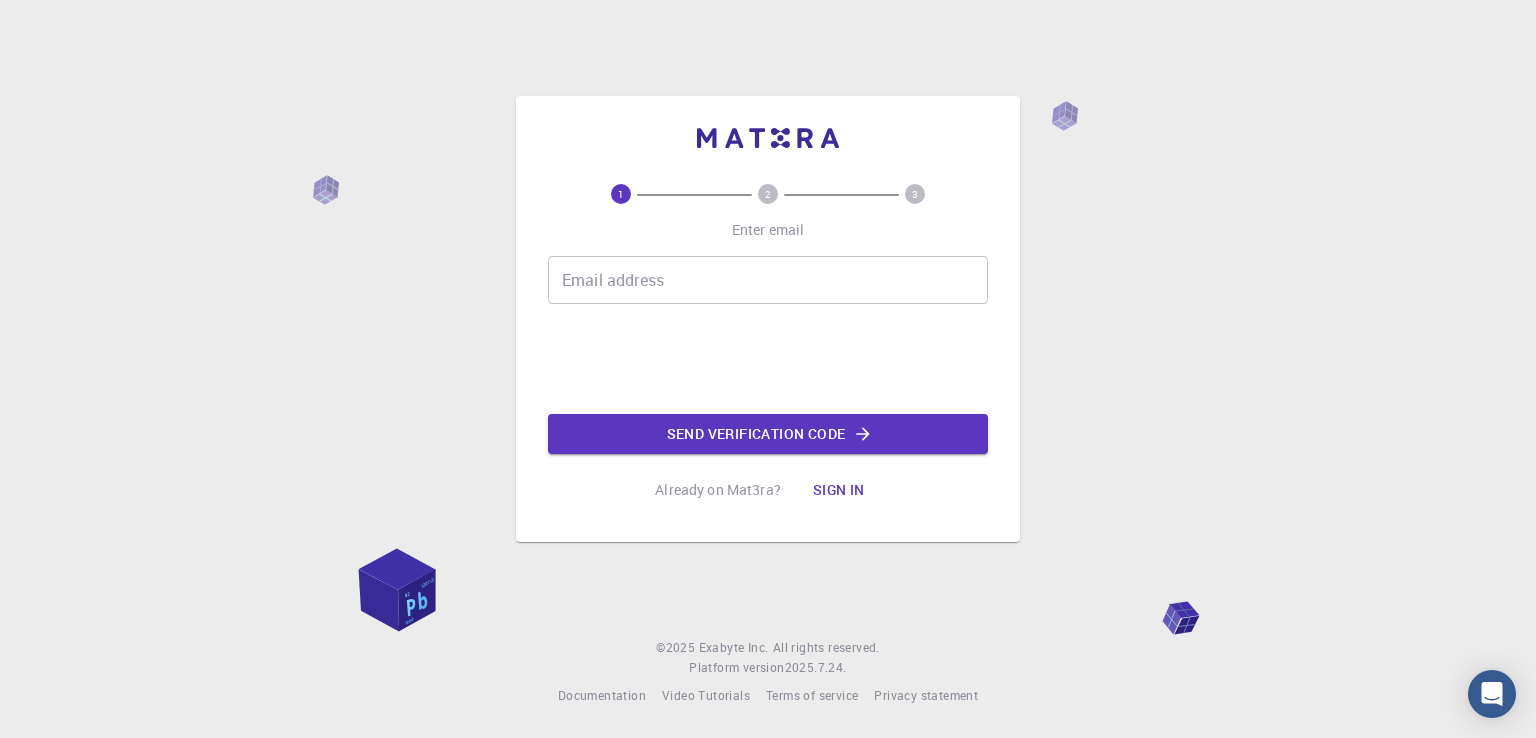 scroll, scrollTop: 0, scrollLeft: 0, axis: both 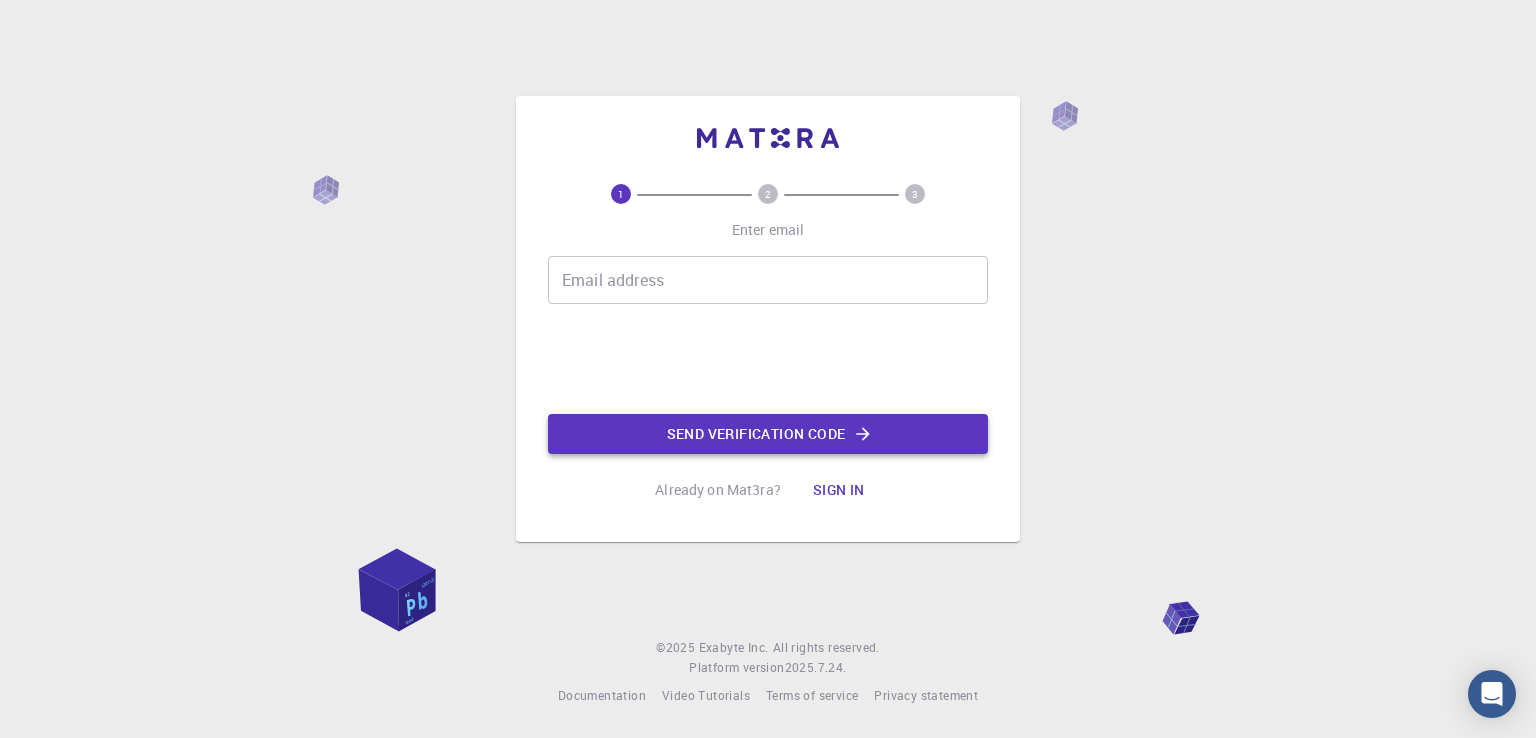 click on "Send verification code" 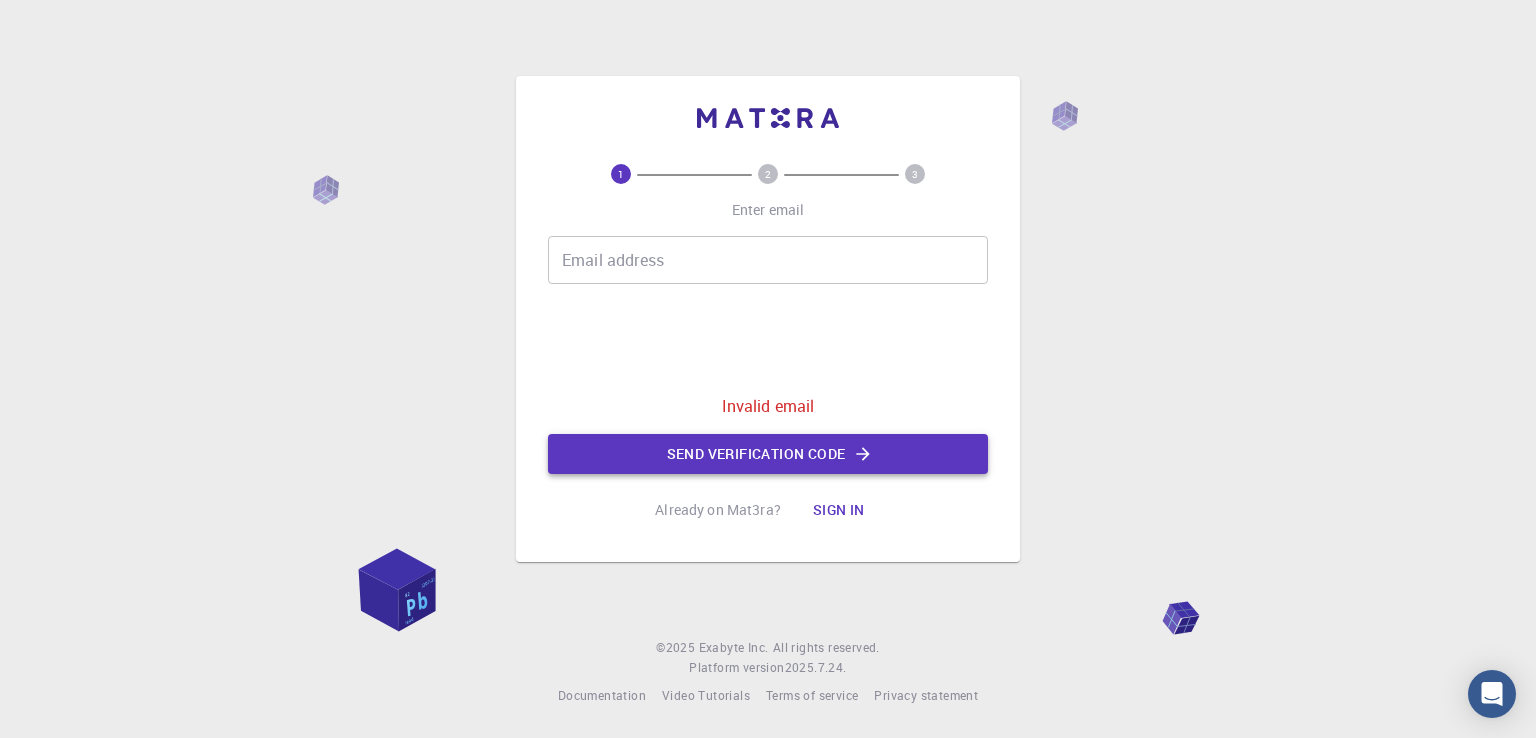 click on "Send verification code" at bounding box center [768, 454] 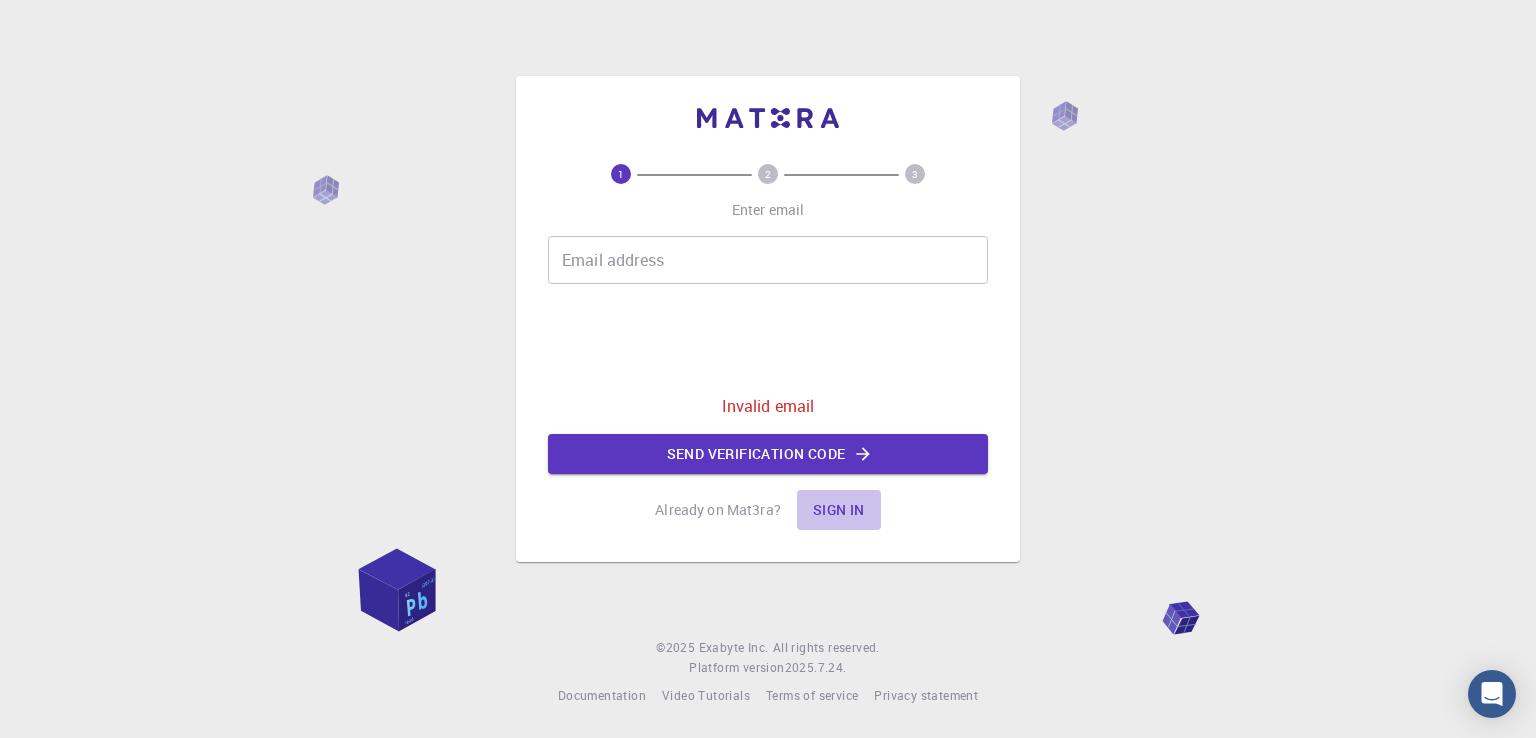 click on "Sign in" at bounding box center (839, 510) 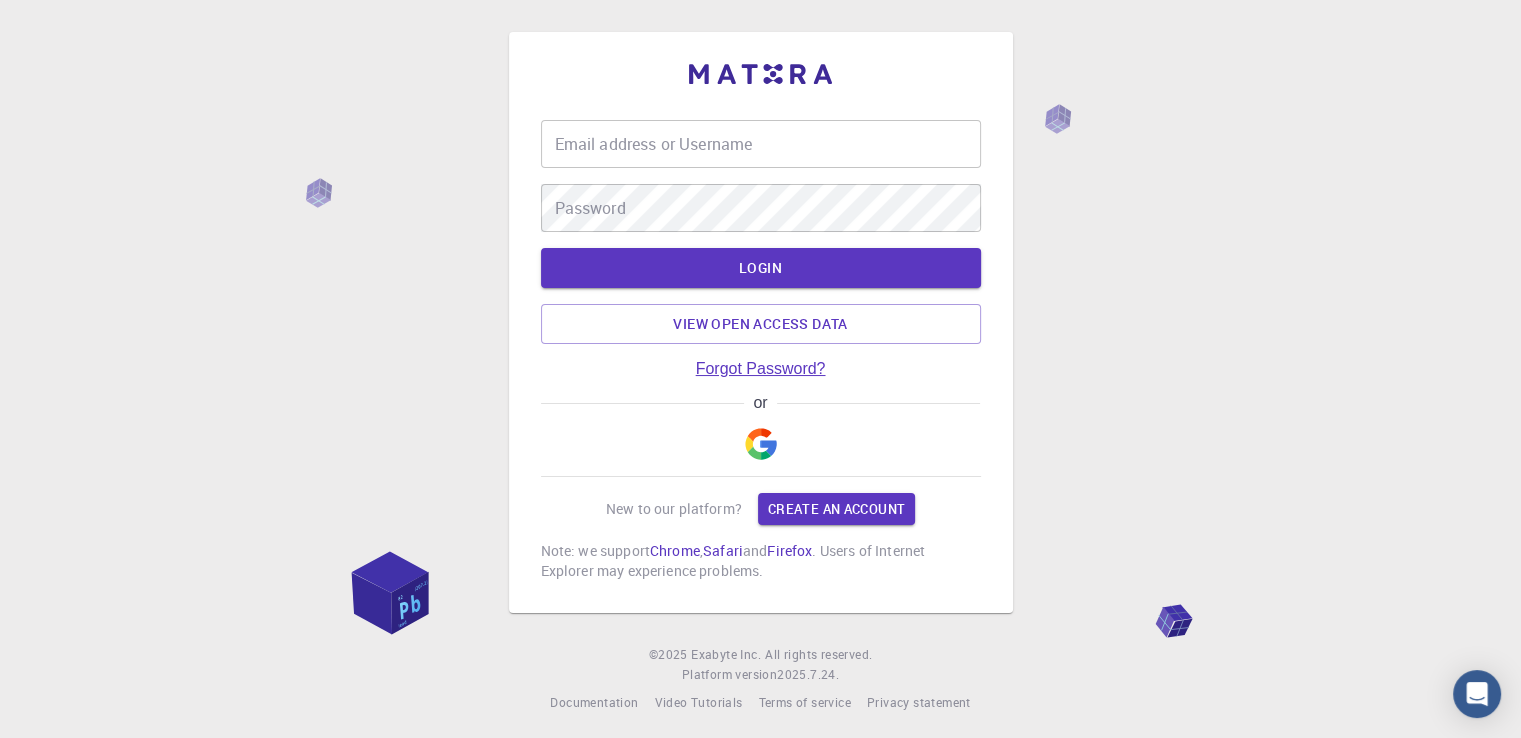 click on "Forgot Password?" at bounding box center [761, 369] 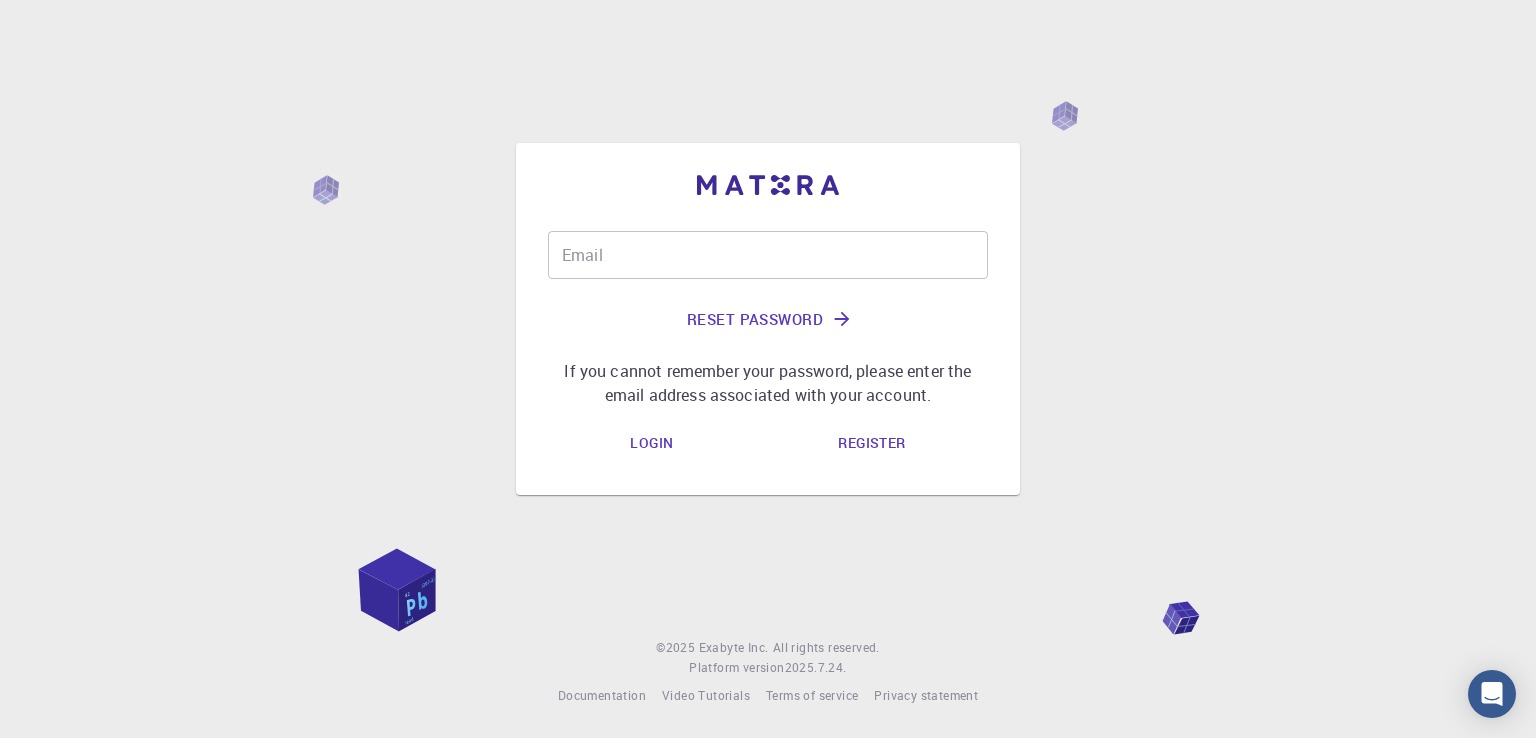 click on "Register" at bounding box center [871, 443] 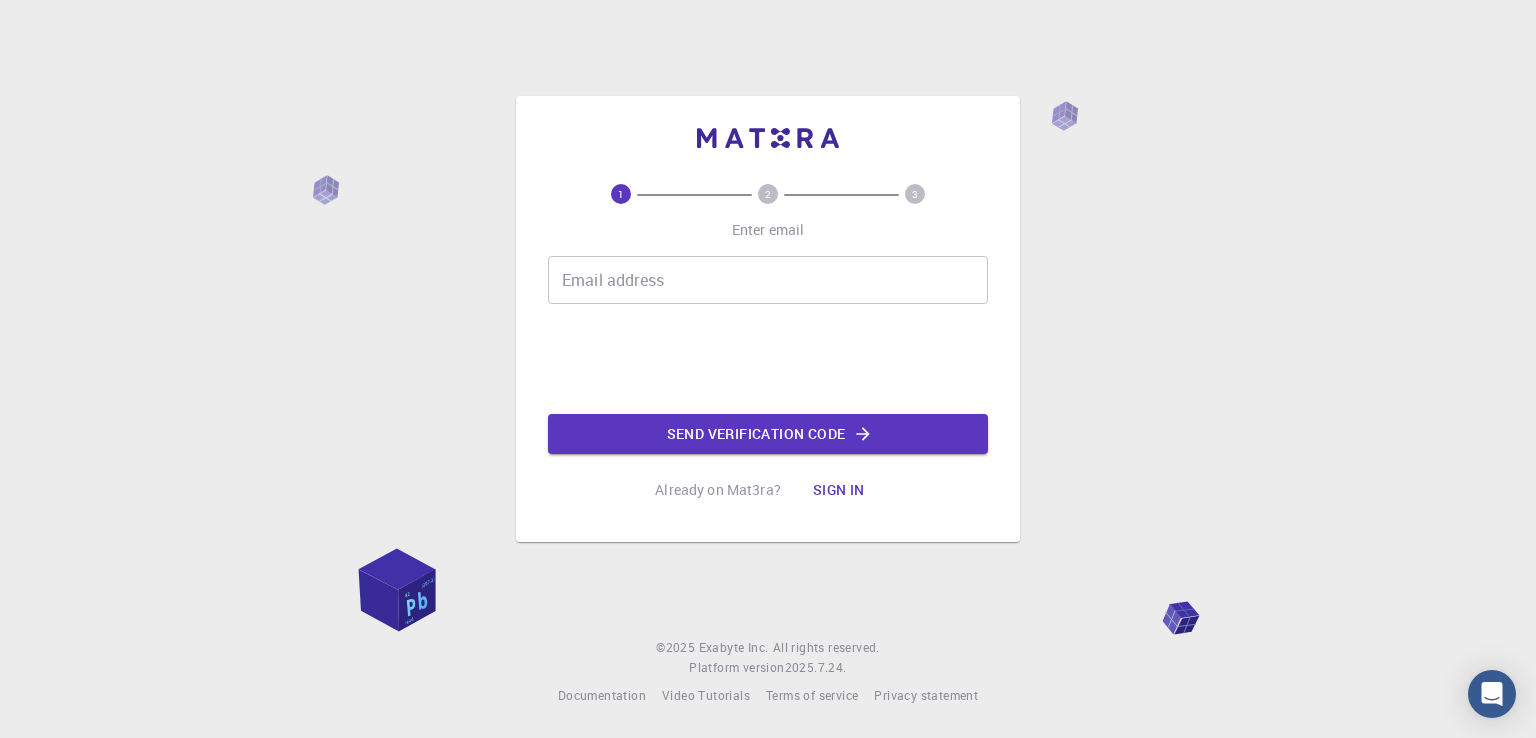 click on "Sign in" at bounding box center [839, 490] 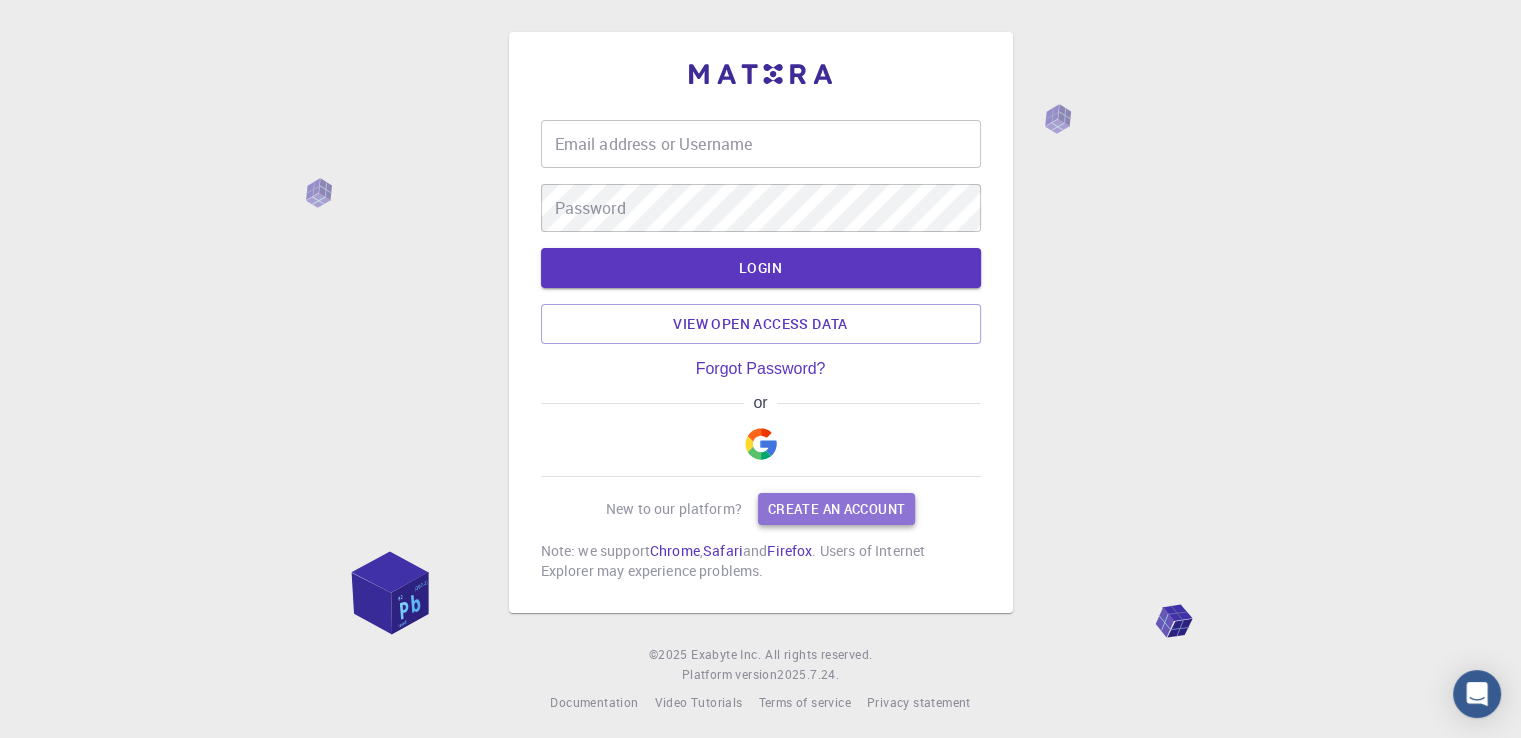 click on "Create an account" at bounding box center (836, 509) 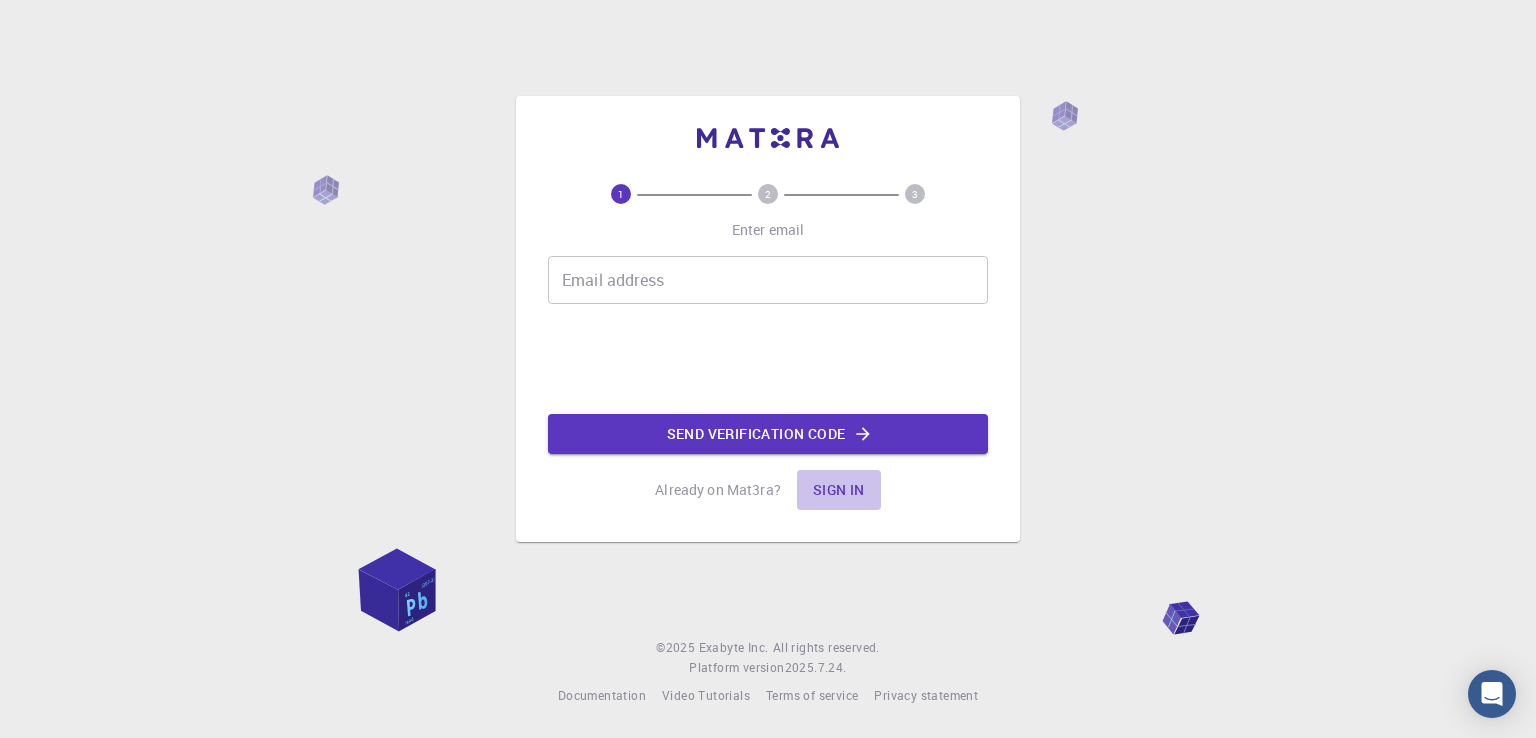 click on "Sign in" at bounding box center [839, 490] 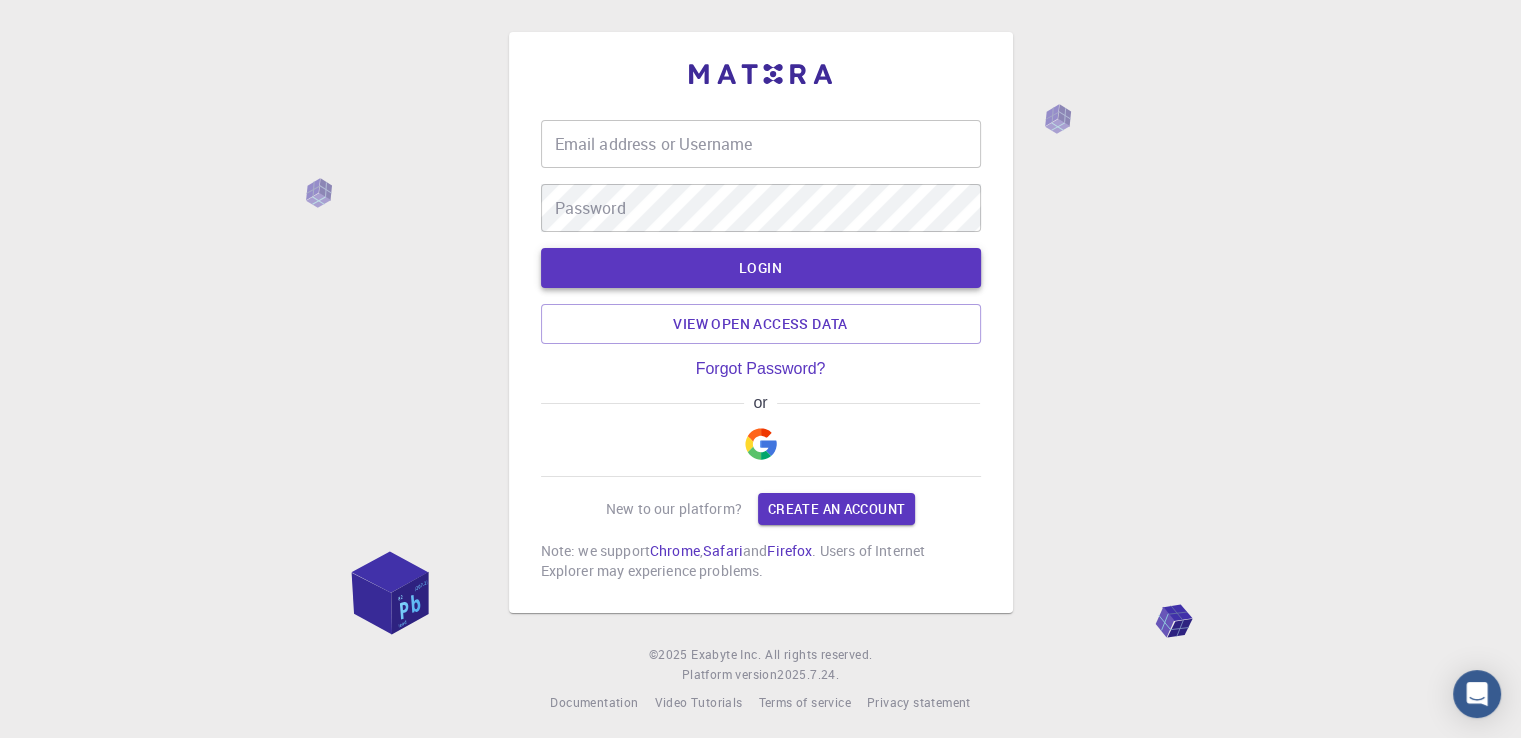 click on "LOGIN" at bounding box center (761, 268) 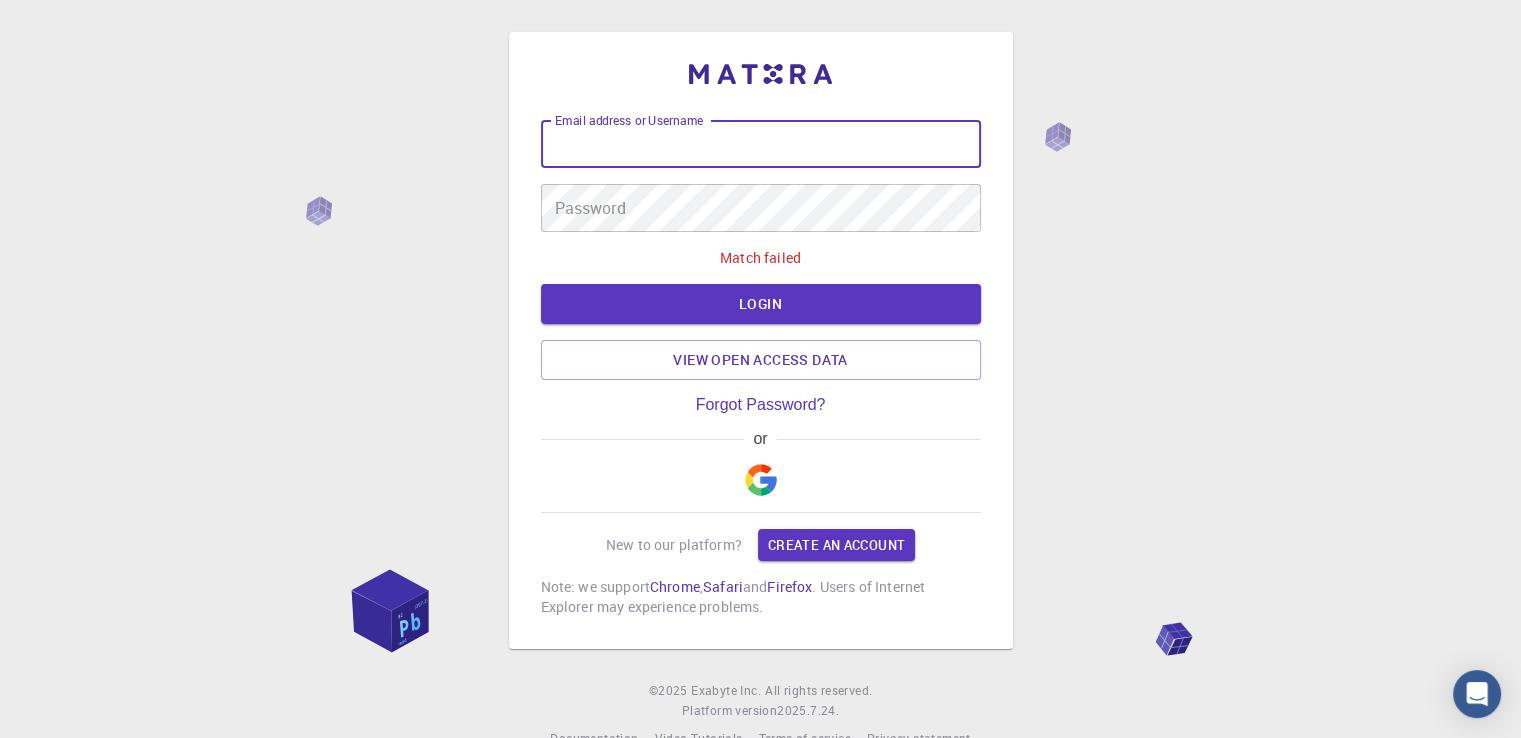 click on "Email address or Username" at bounding box center [761, 144] 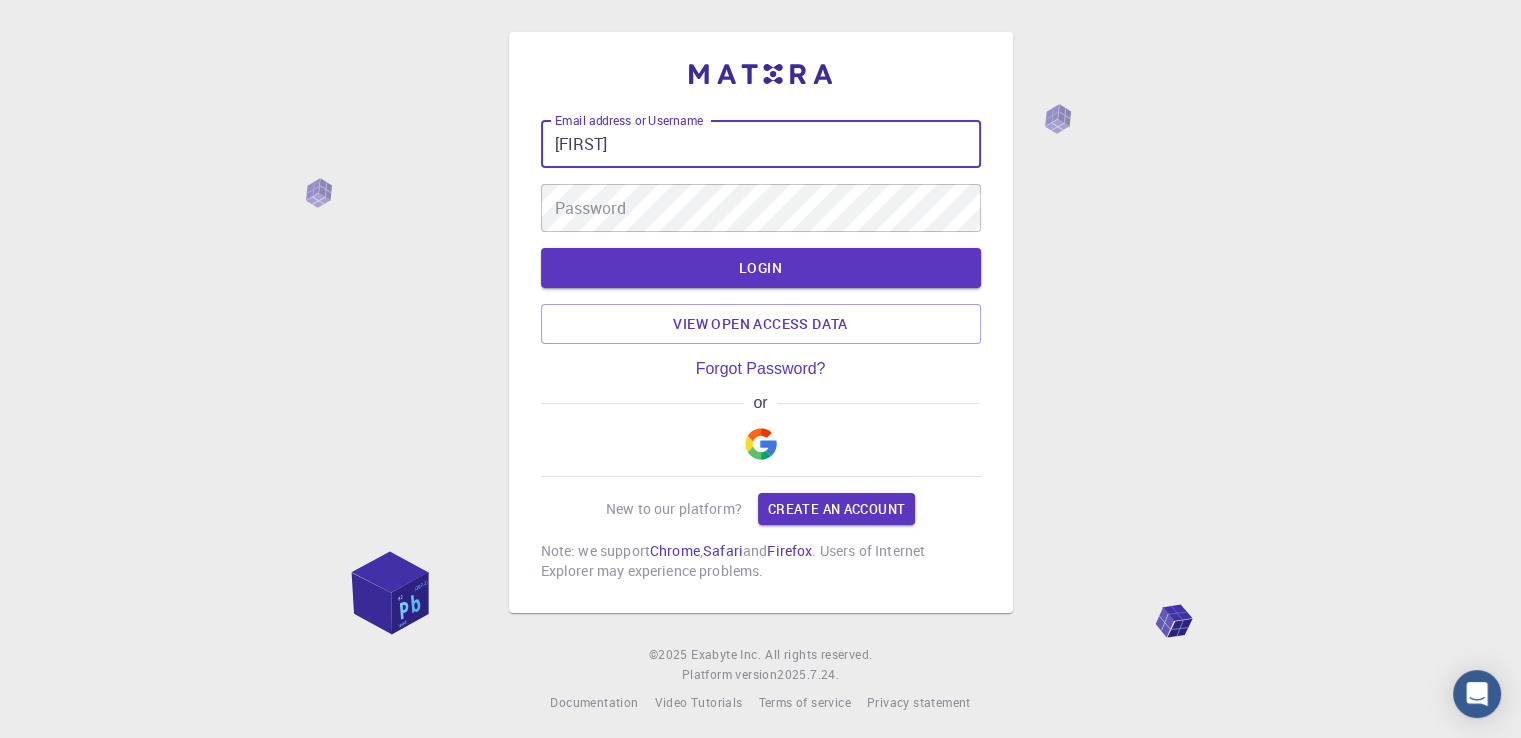 type on "[FIRST]" 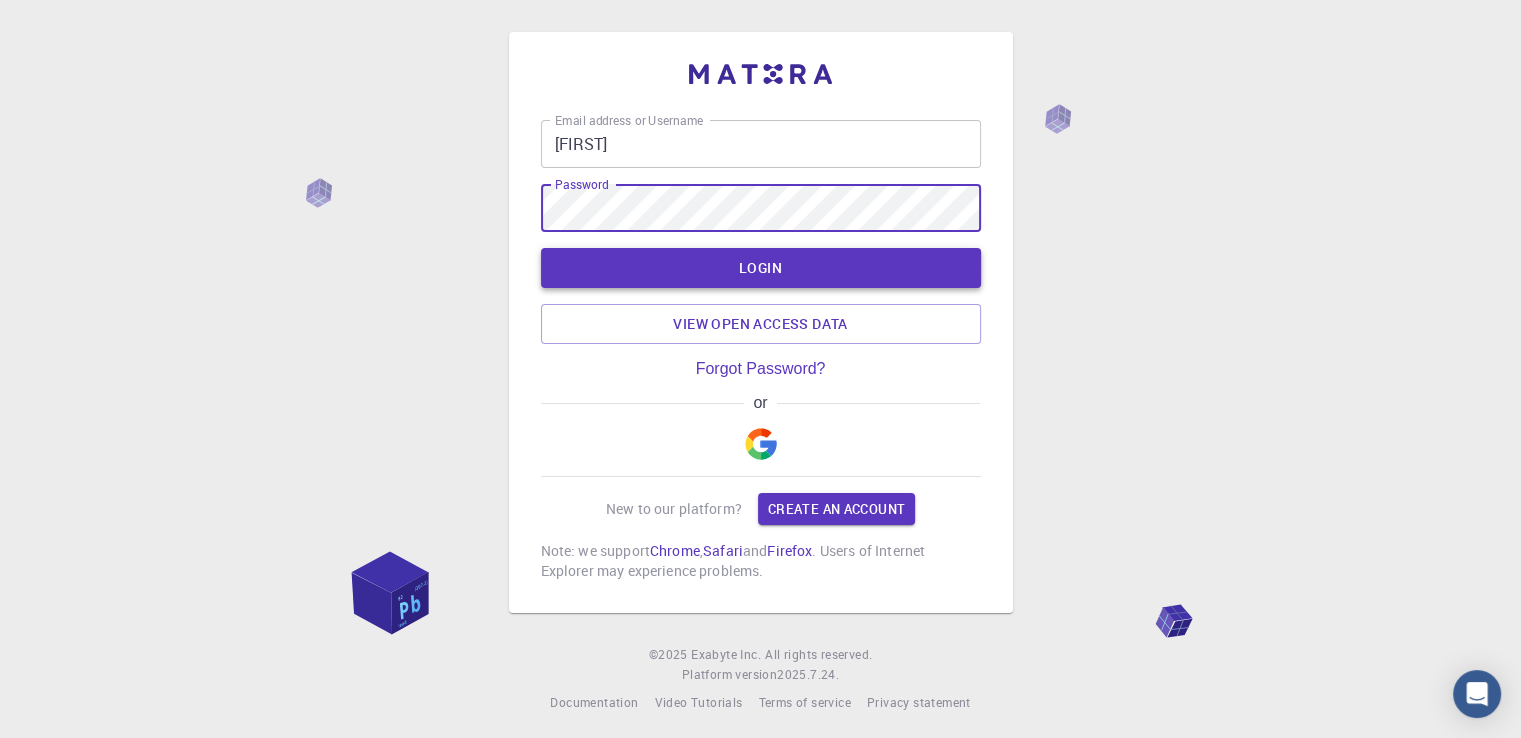 click on "LOGIN" at bounding box center (761, 268) 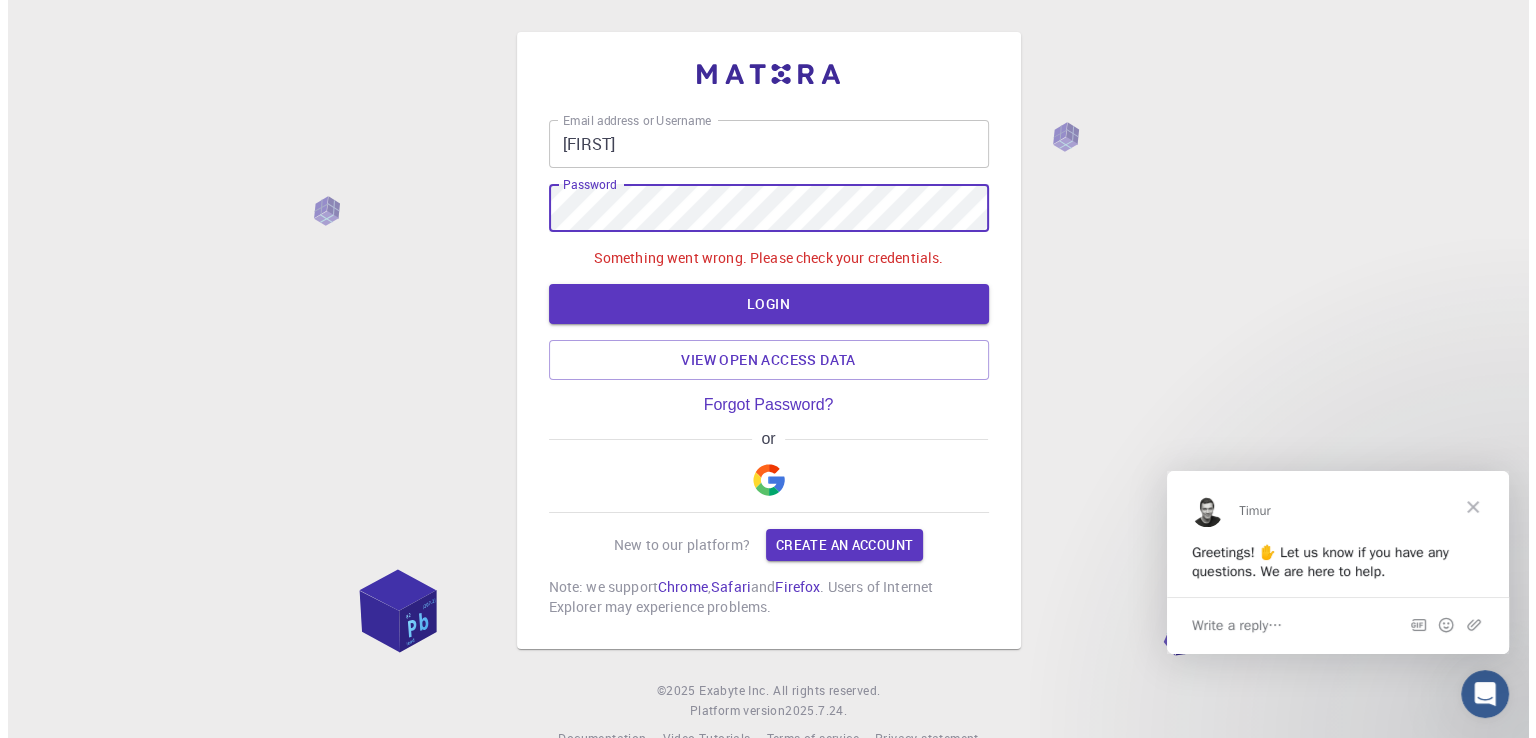 scroll, scrollTop: 0, scrollLeft: 0, axis: both 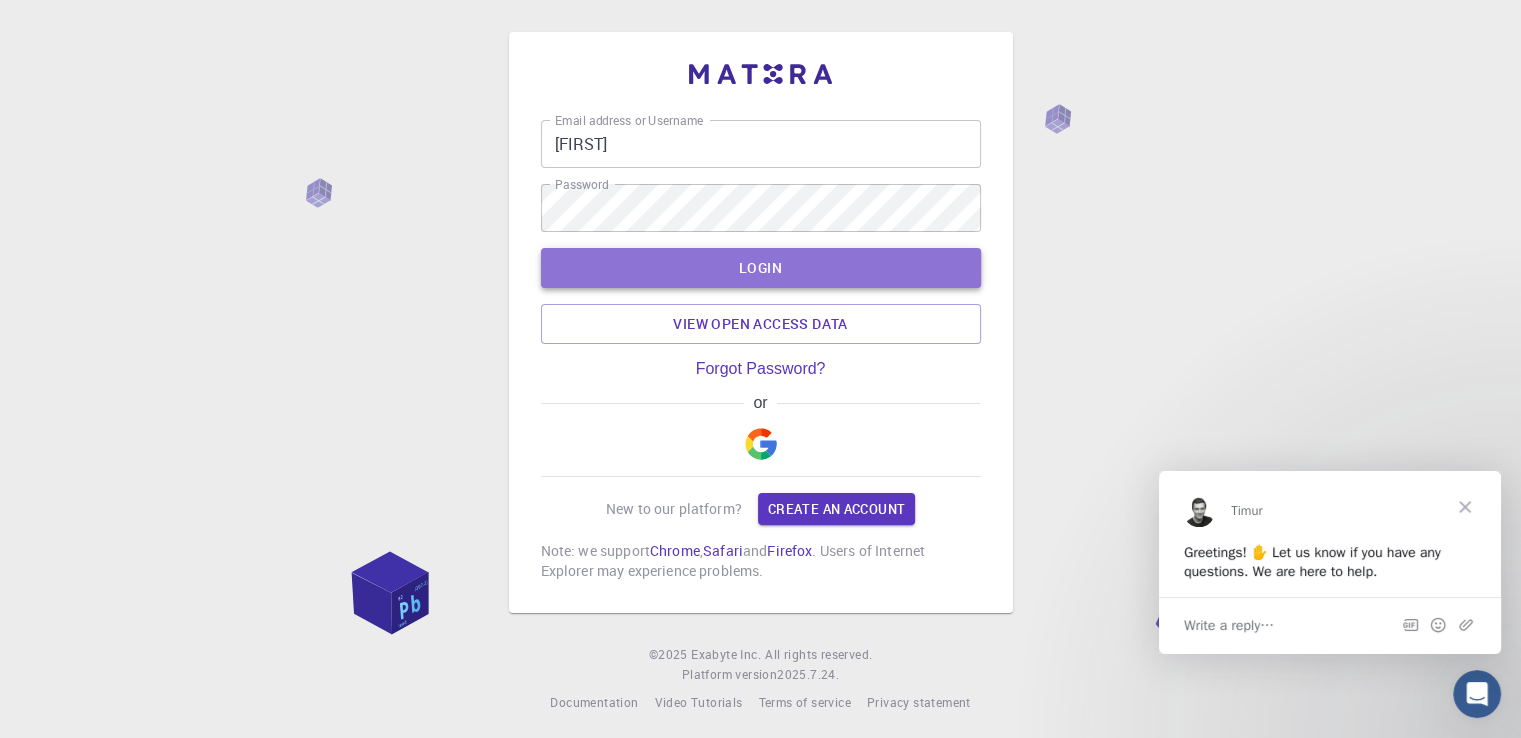 click on "LOGIN" at bounding box center (761, 268) 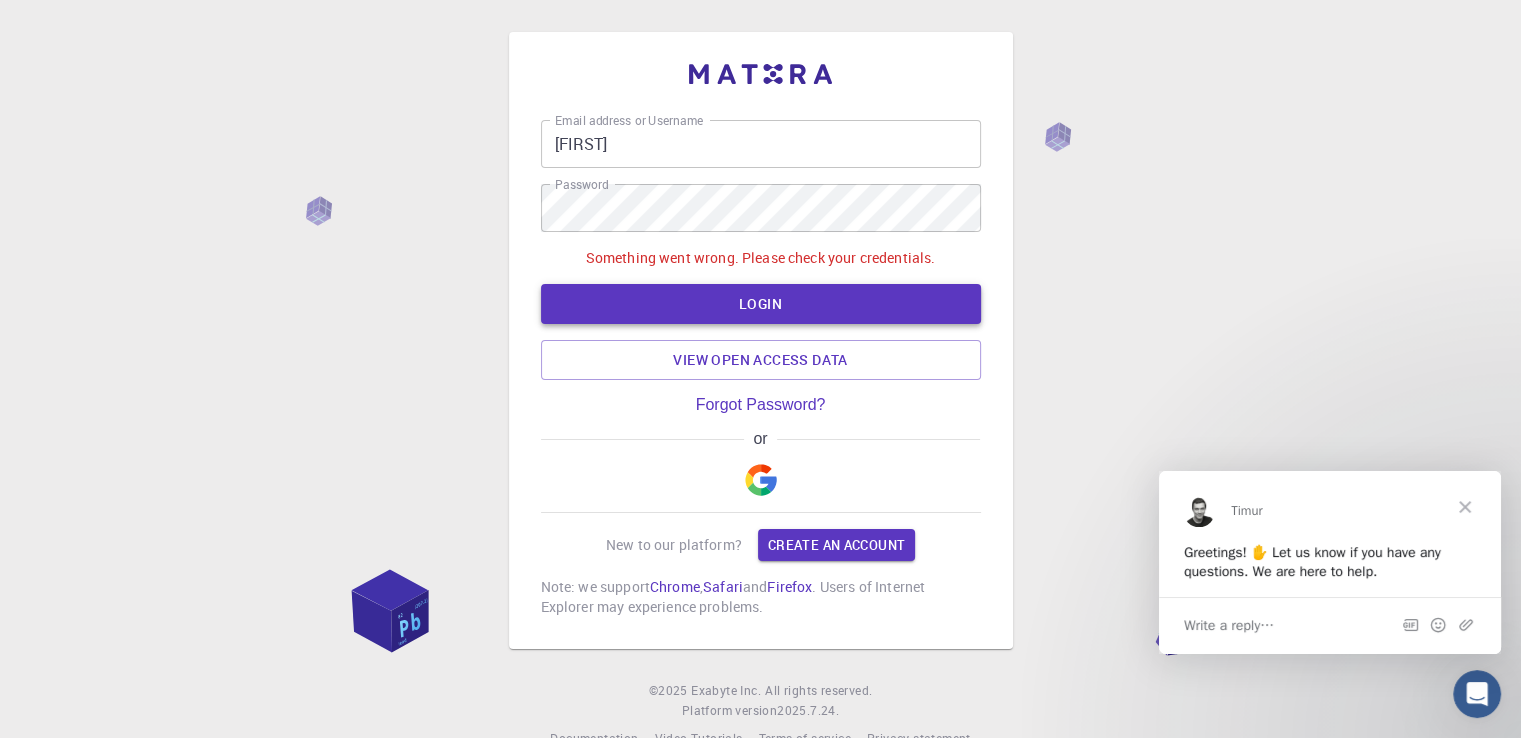 click on "LOGIN" at bounding box center (761, 304) 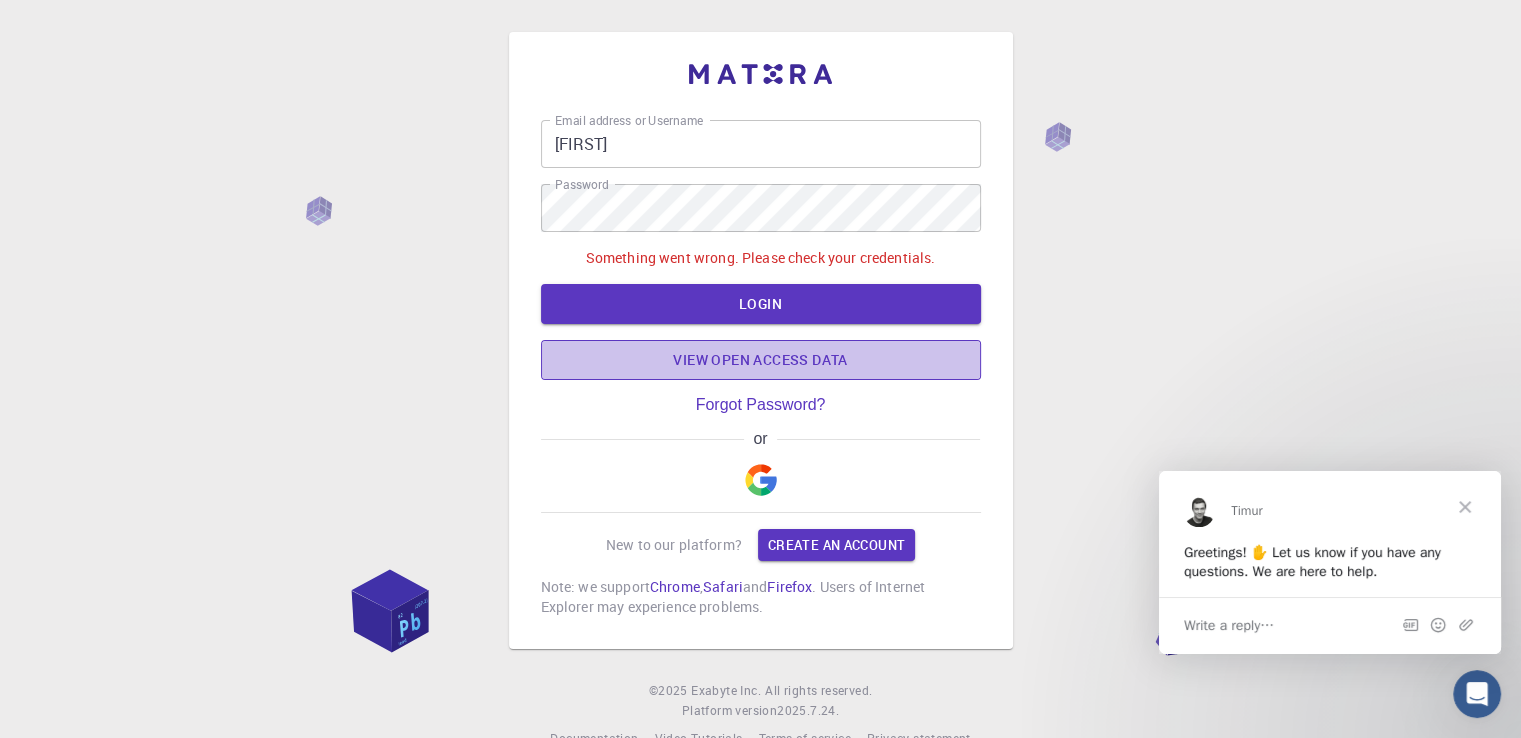click on "View open access data" at bounding box center [761, 360] 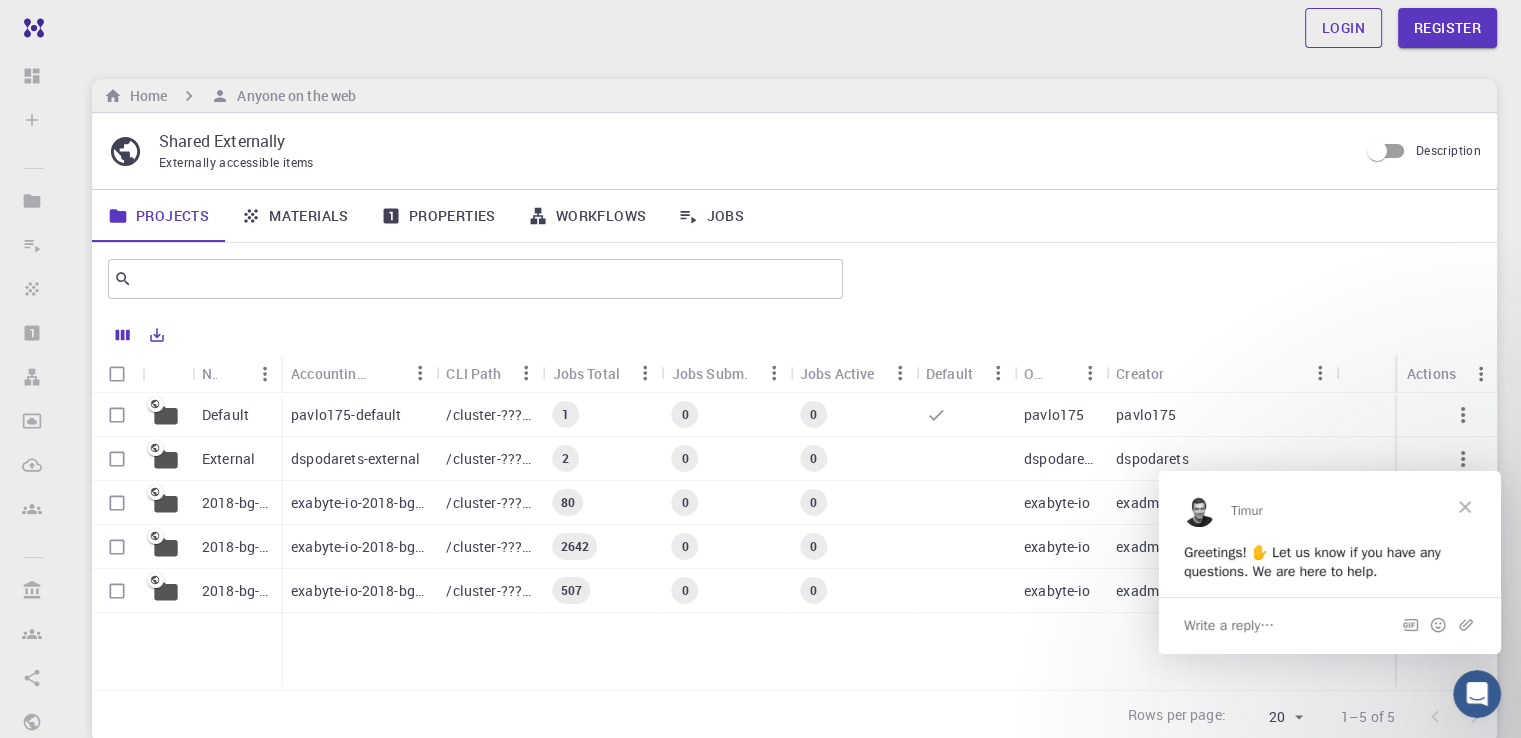 click on "Login" at bounding box center (1343, 28) 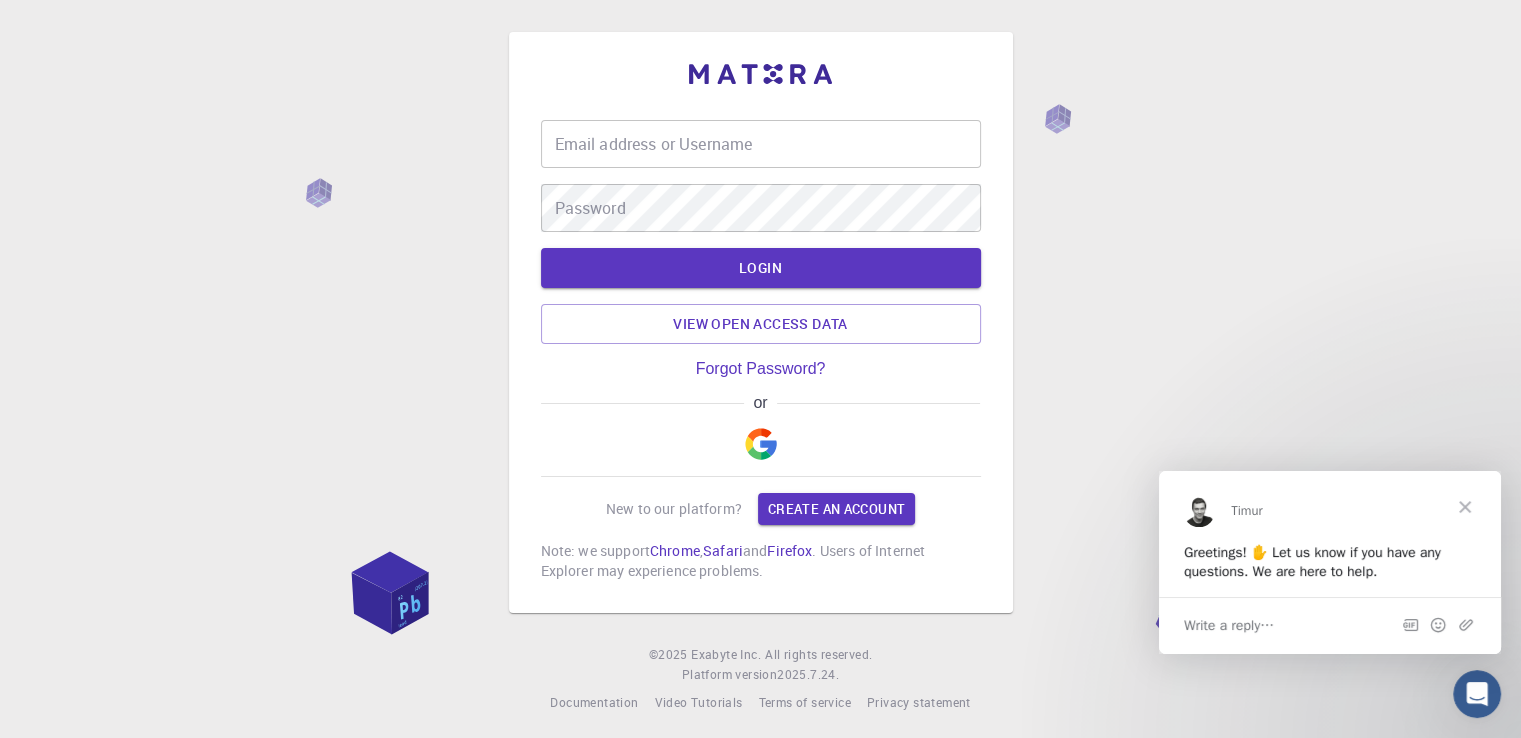 type on "[FIRST]" 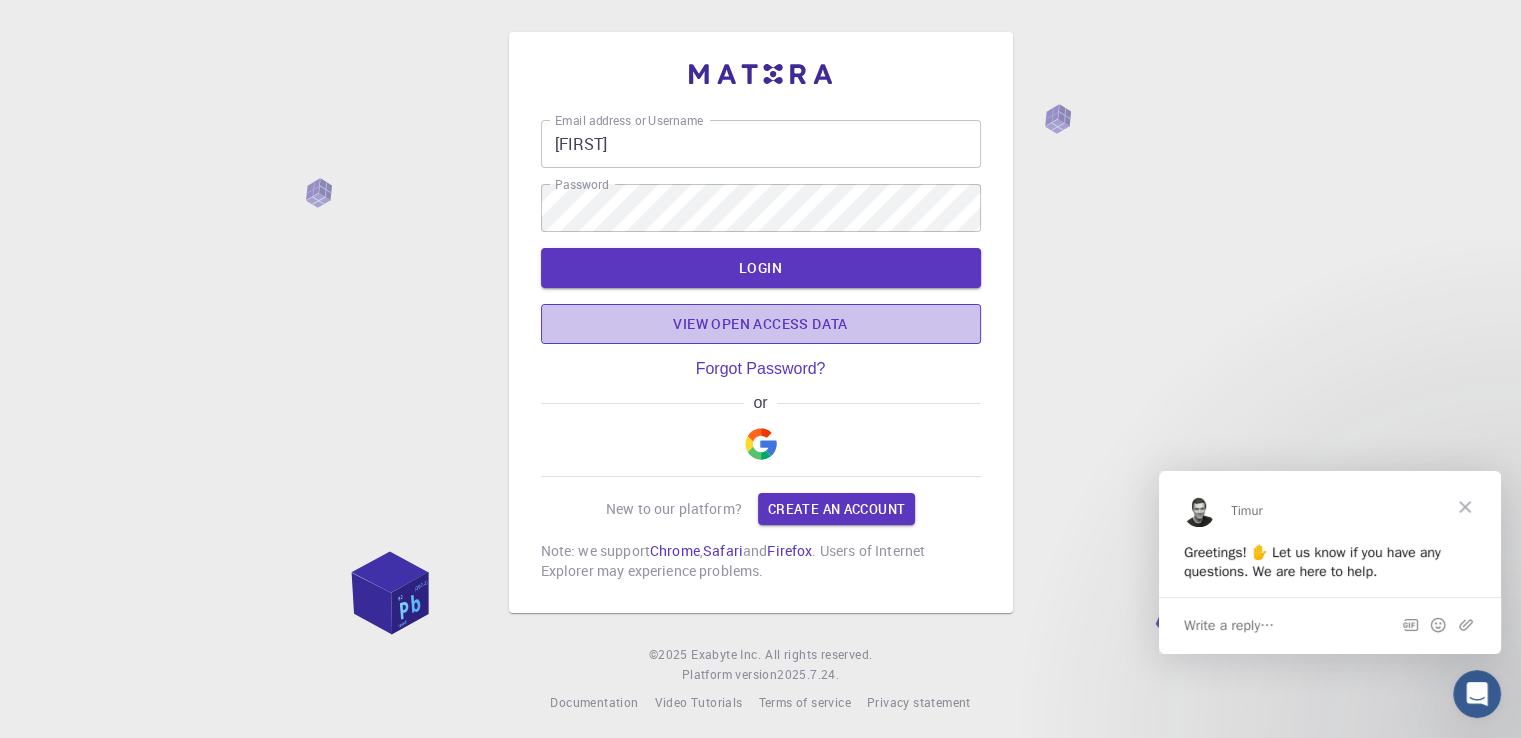 click on "View open access data" at bounding box center (761, 324) 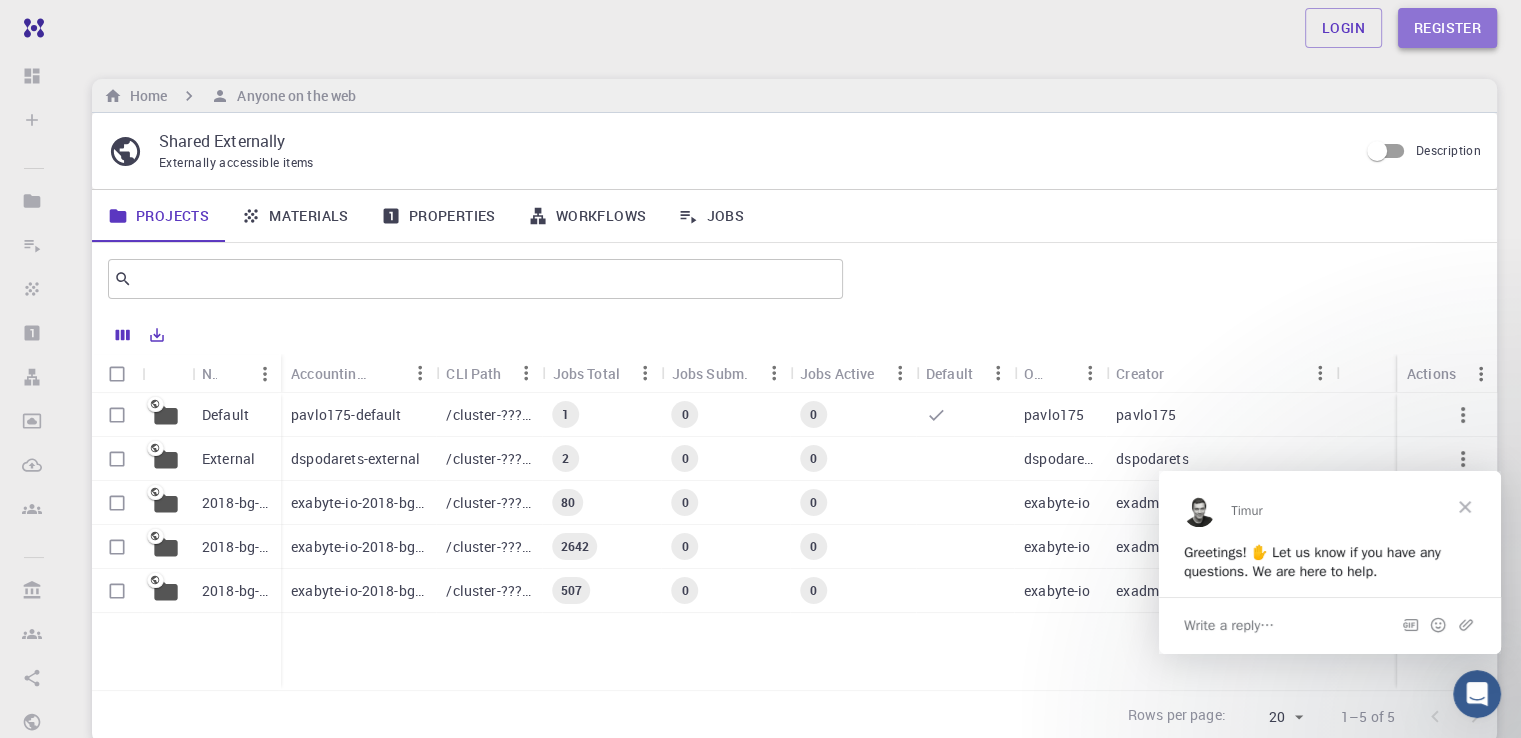 click on "Register" at bounding box center (1447, 28) 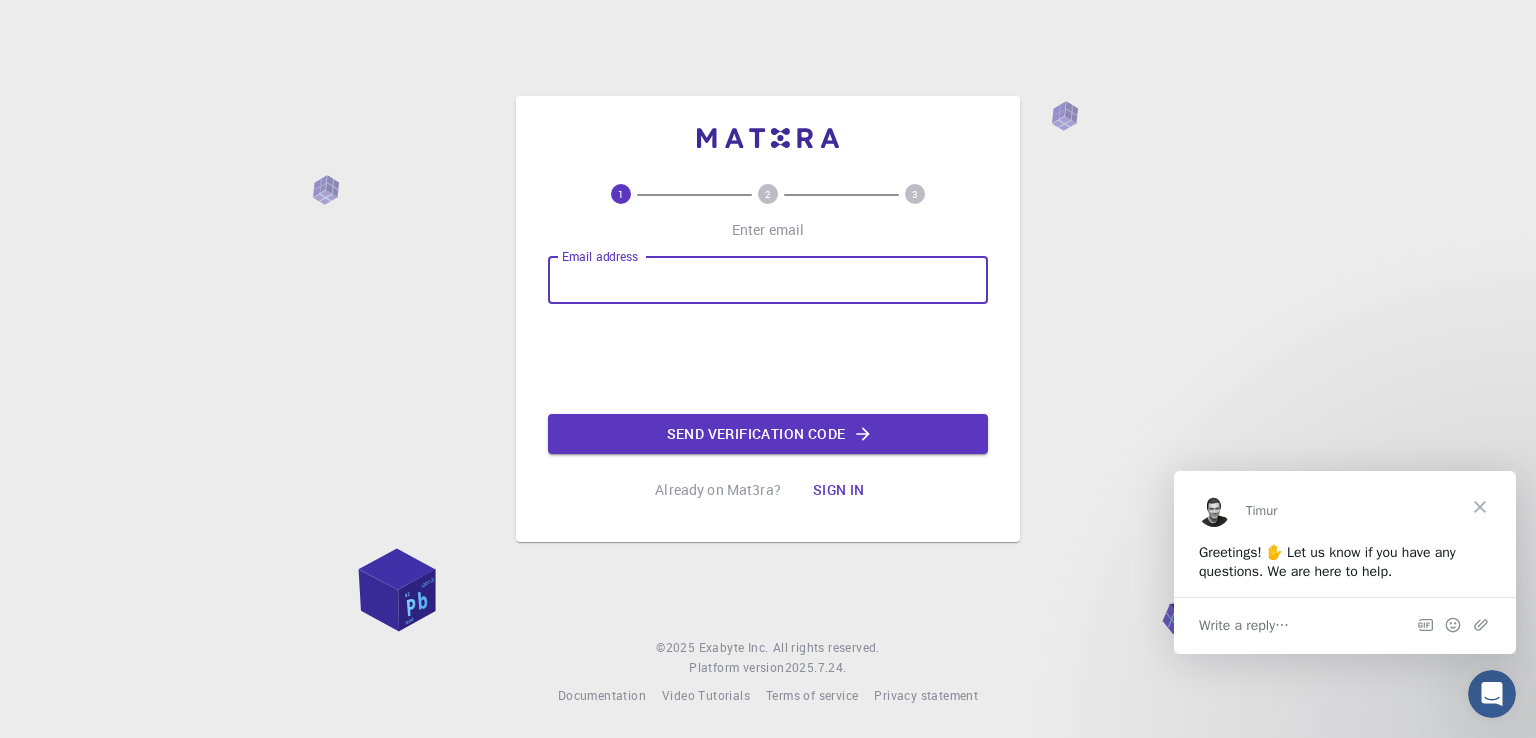 click on "Email address" at bounding box center (768, 280) 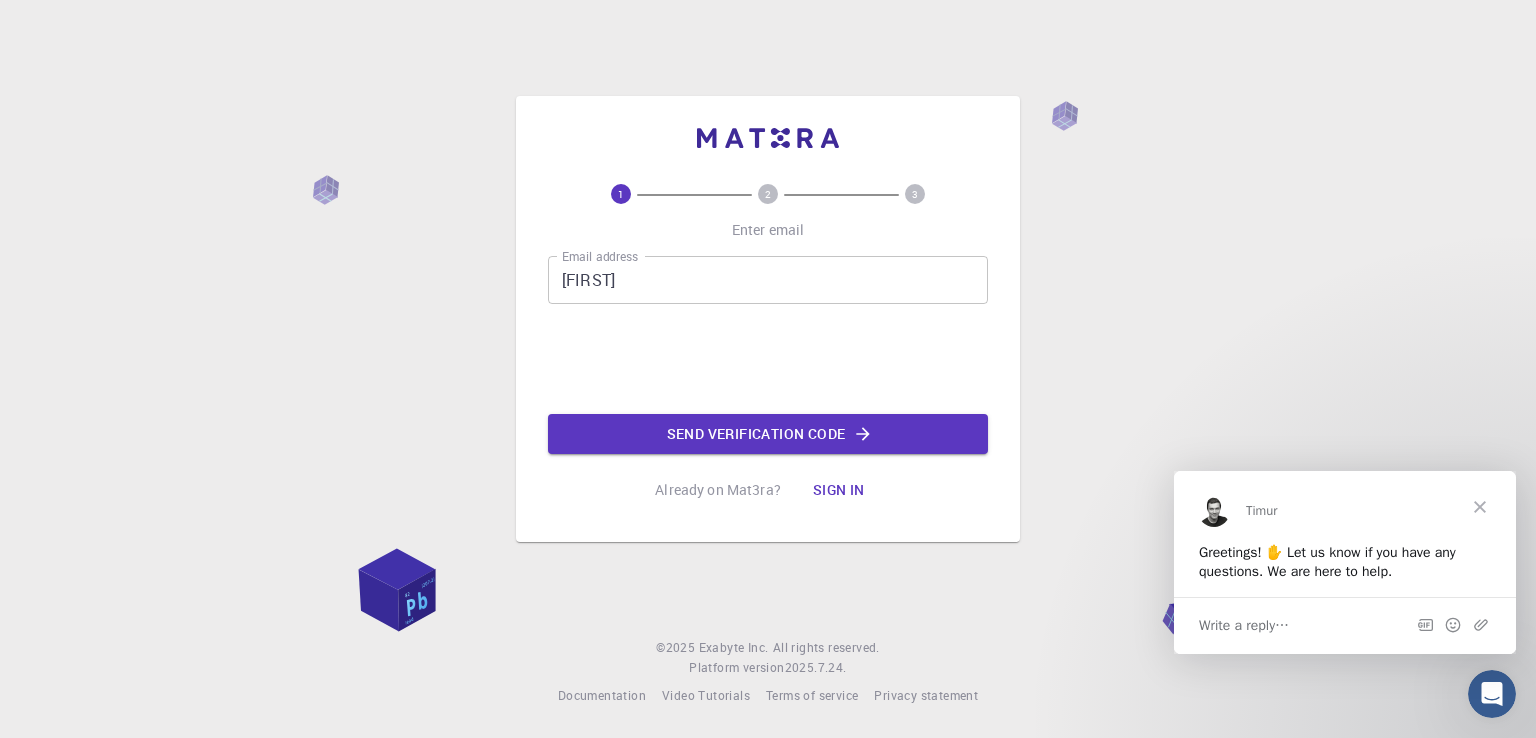drag, startPoint x: 592, startPoint y: 433, endPoint x: 764, endPoint y: 489, distance: 180.8867 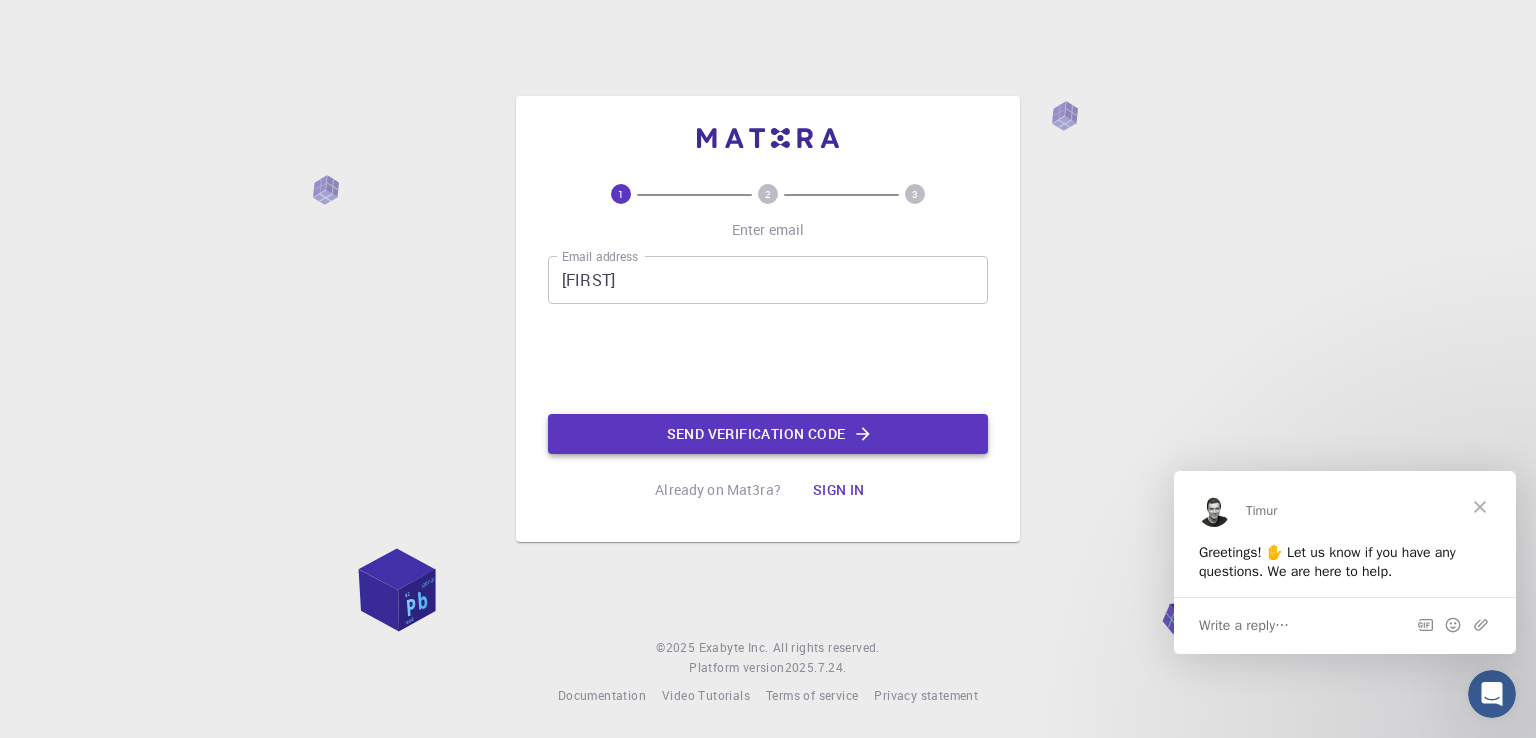 drag, startPoint x: 764, startPoint y: 489, endPoint x: 713, endPoint y: 433, distance: 75.74299 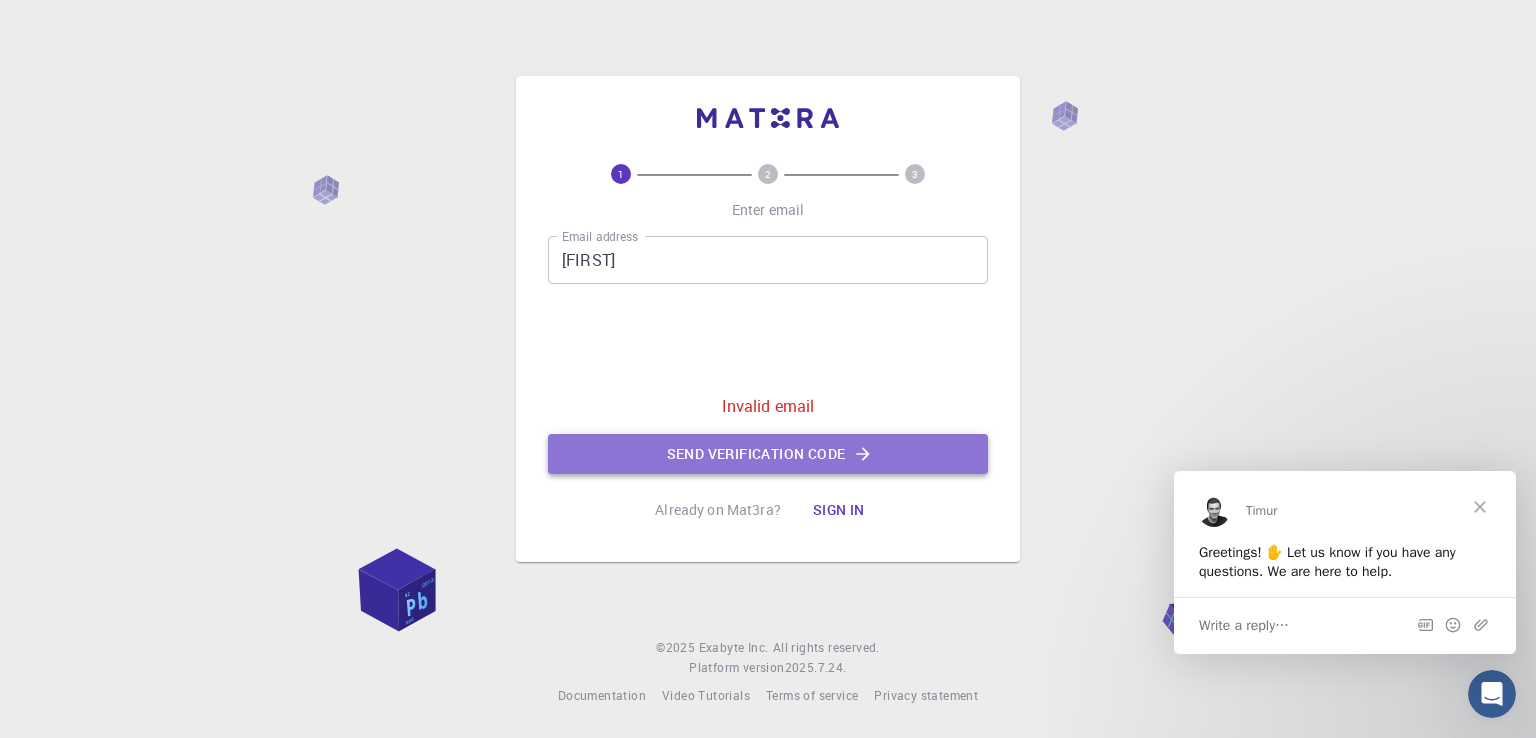 click on "Send verification code" at bounding box center (768, 454) 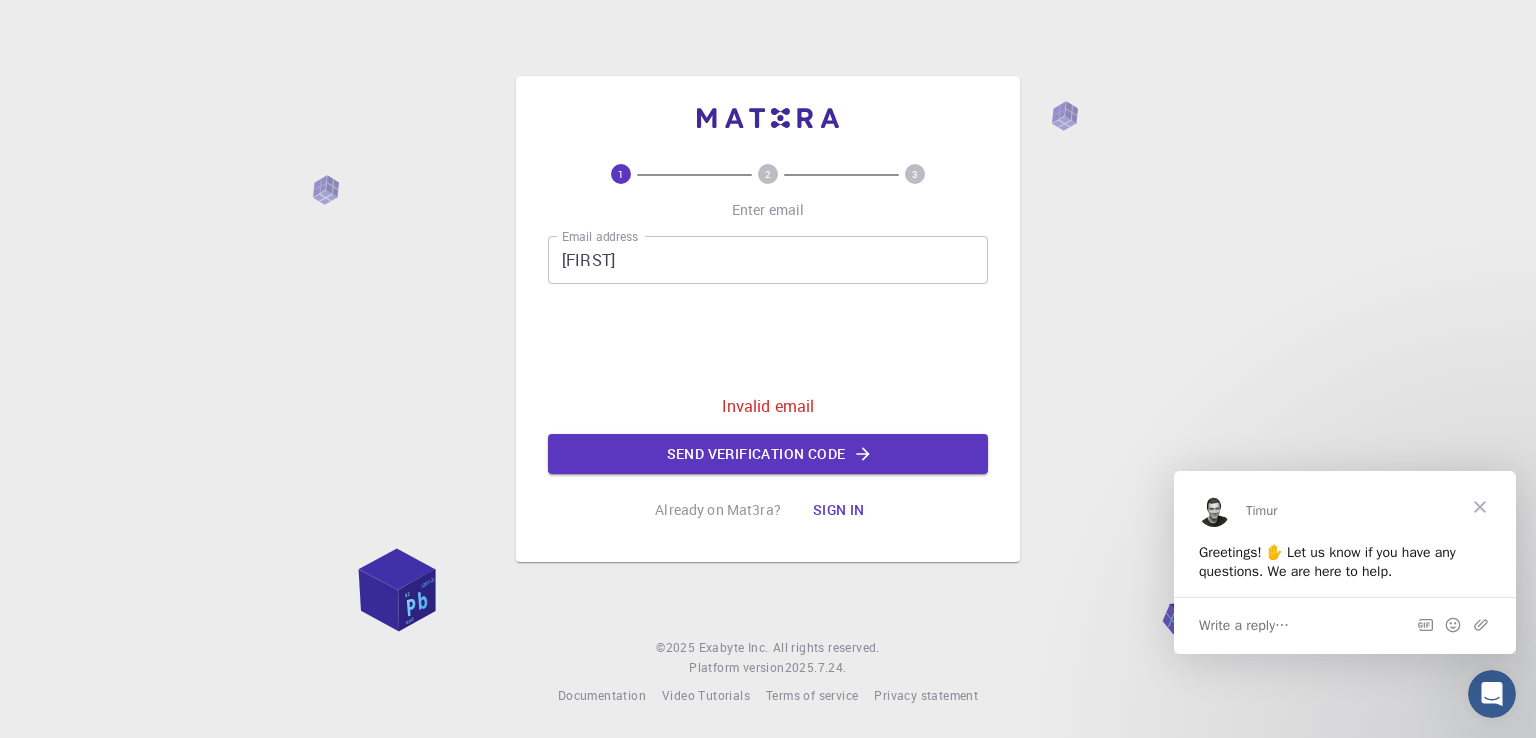 click on "[FIRST]" at bounding box center (768, 260) 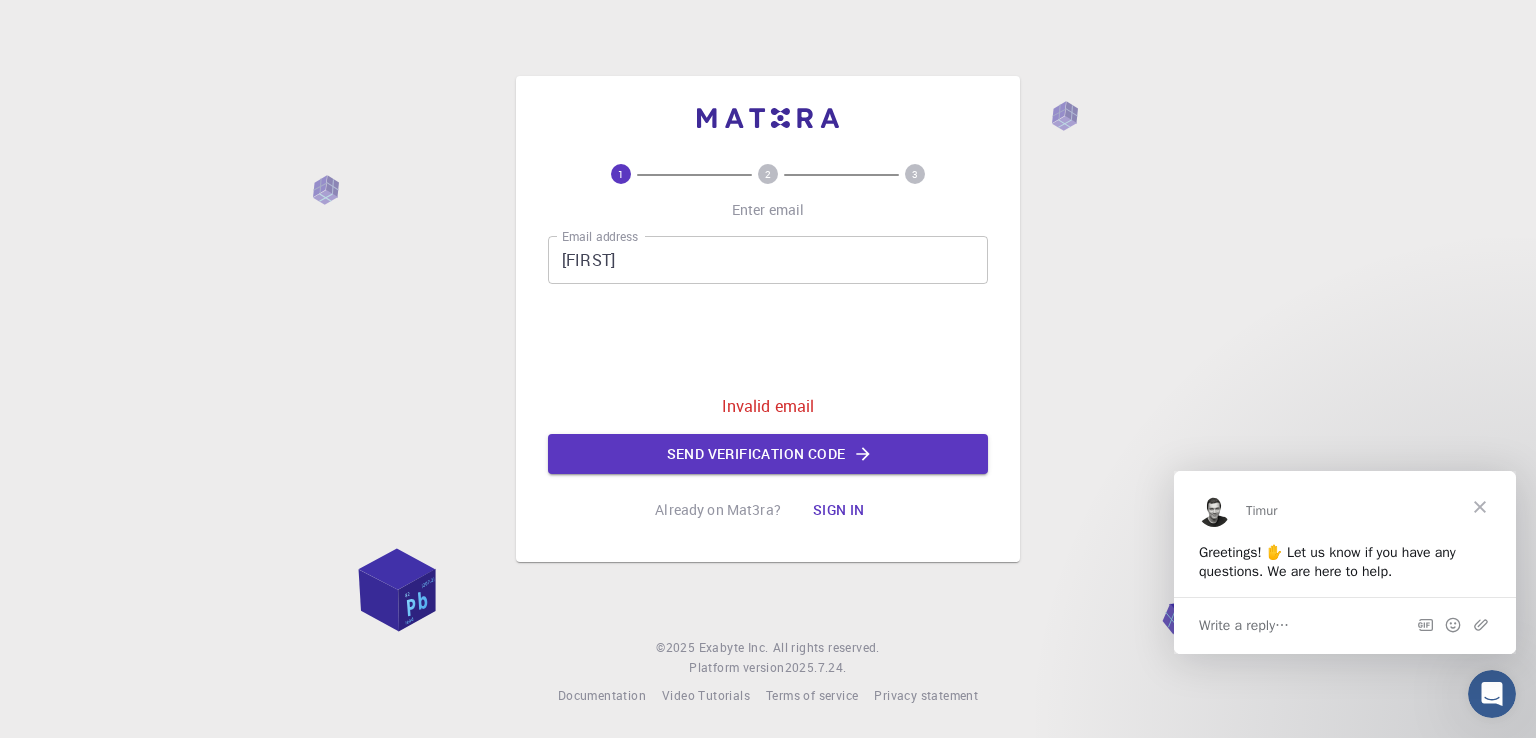 click on "1 2 3 Enter email Email address [EMAIL] Email address Invalid email Send verification code Already on Mat3ra? Sign in" at bounding box center [768, 347] 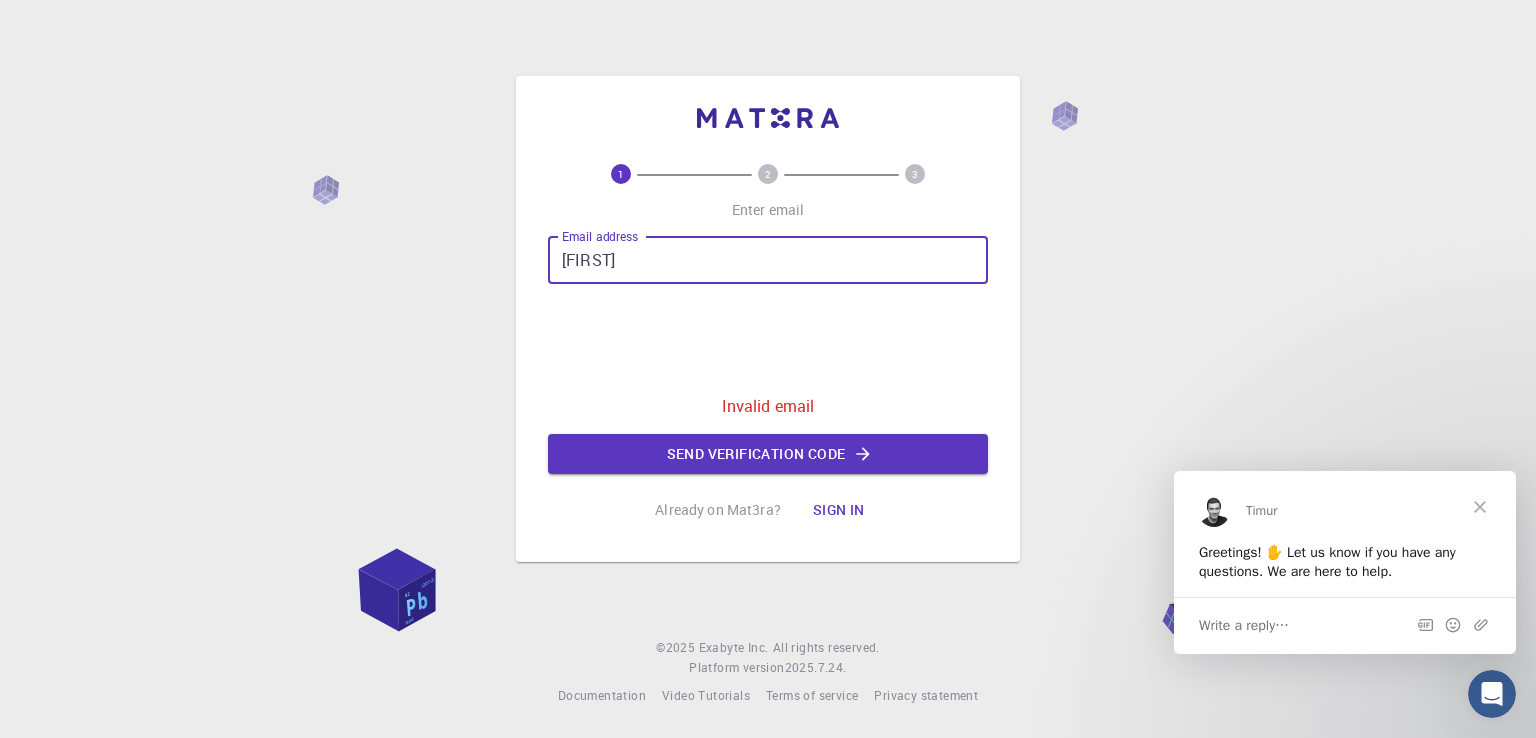 click on "[FIRST]" at bounding box center (768, 260) 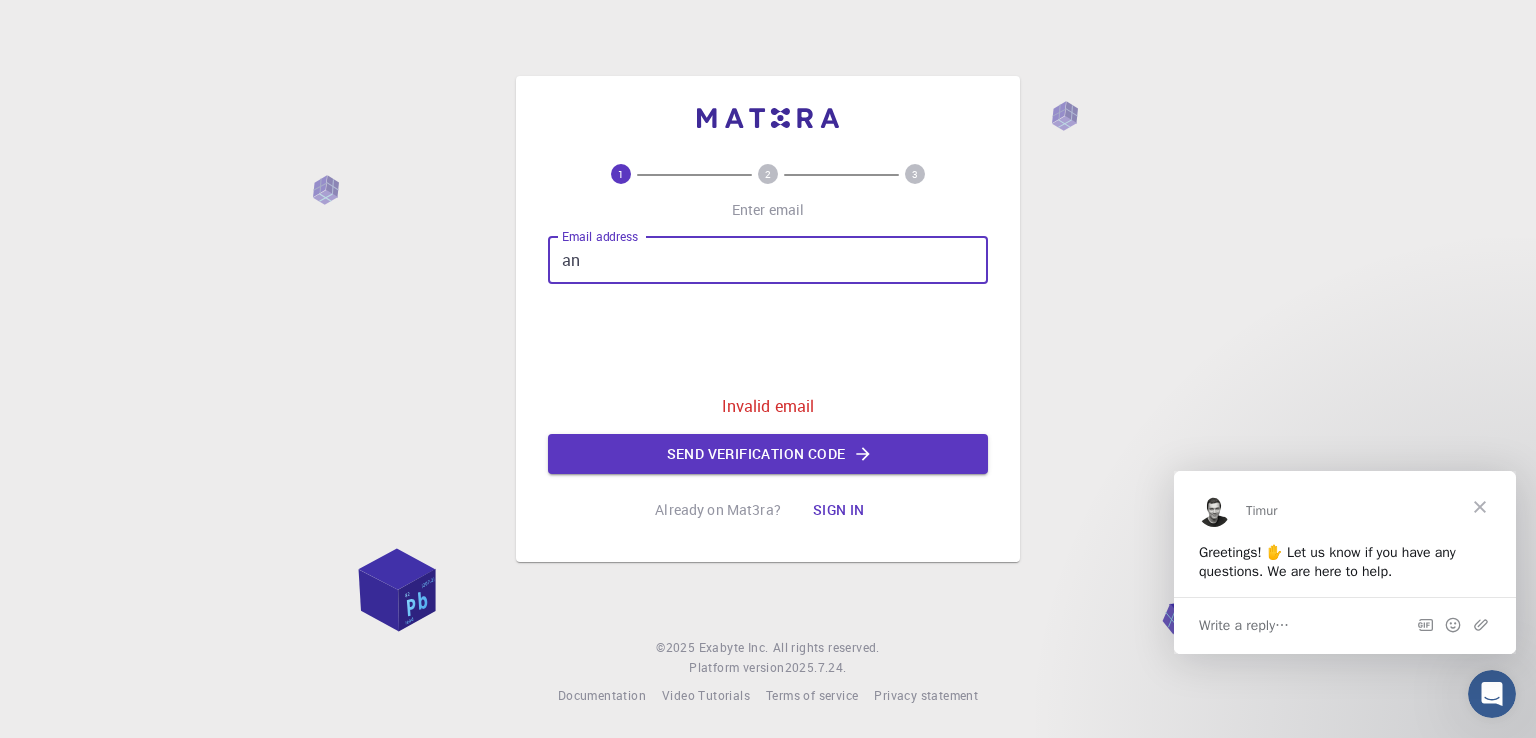 type on "a" 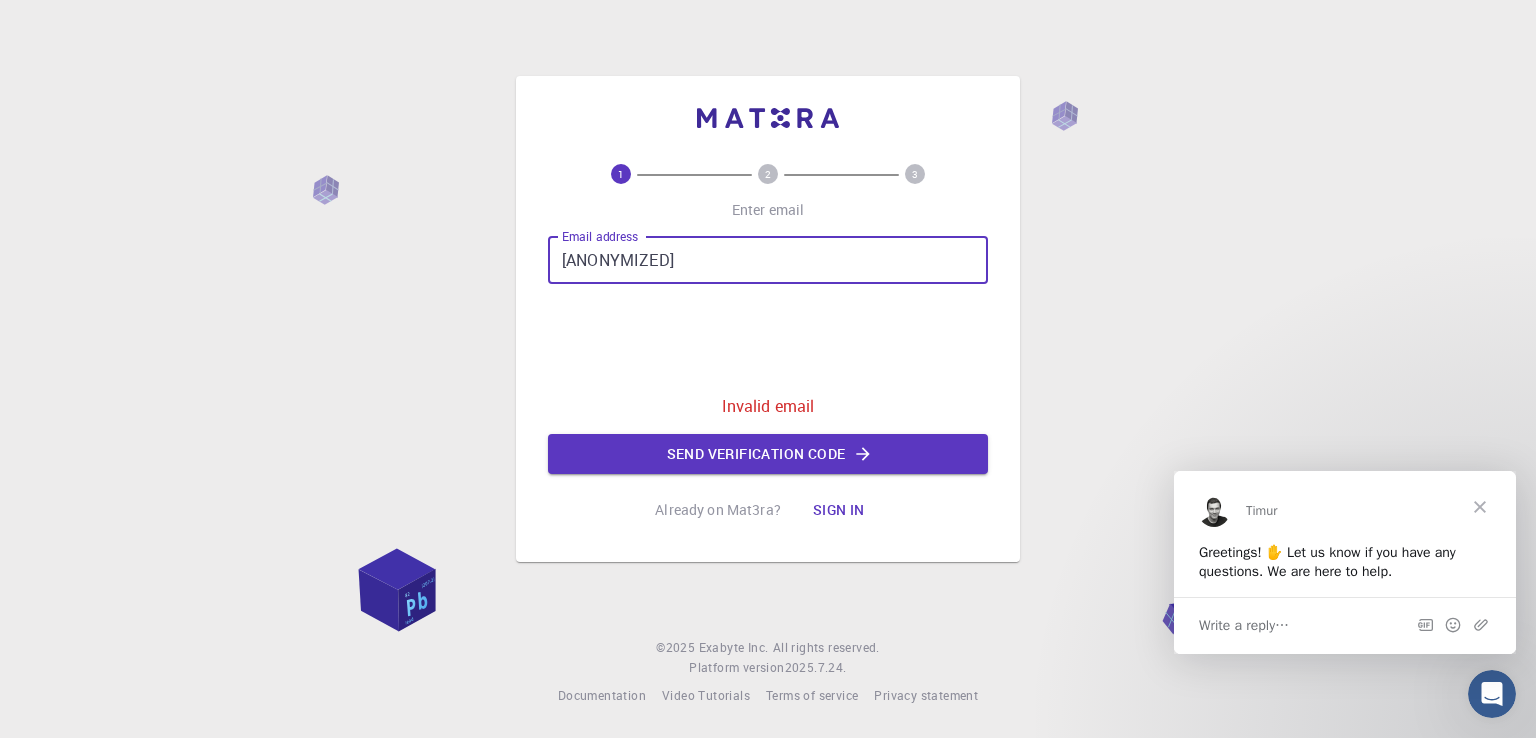 click on "[ANONYMIZED]" at bounding box center (768, 260) 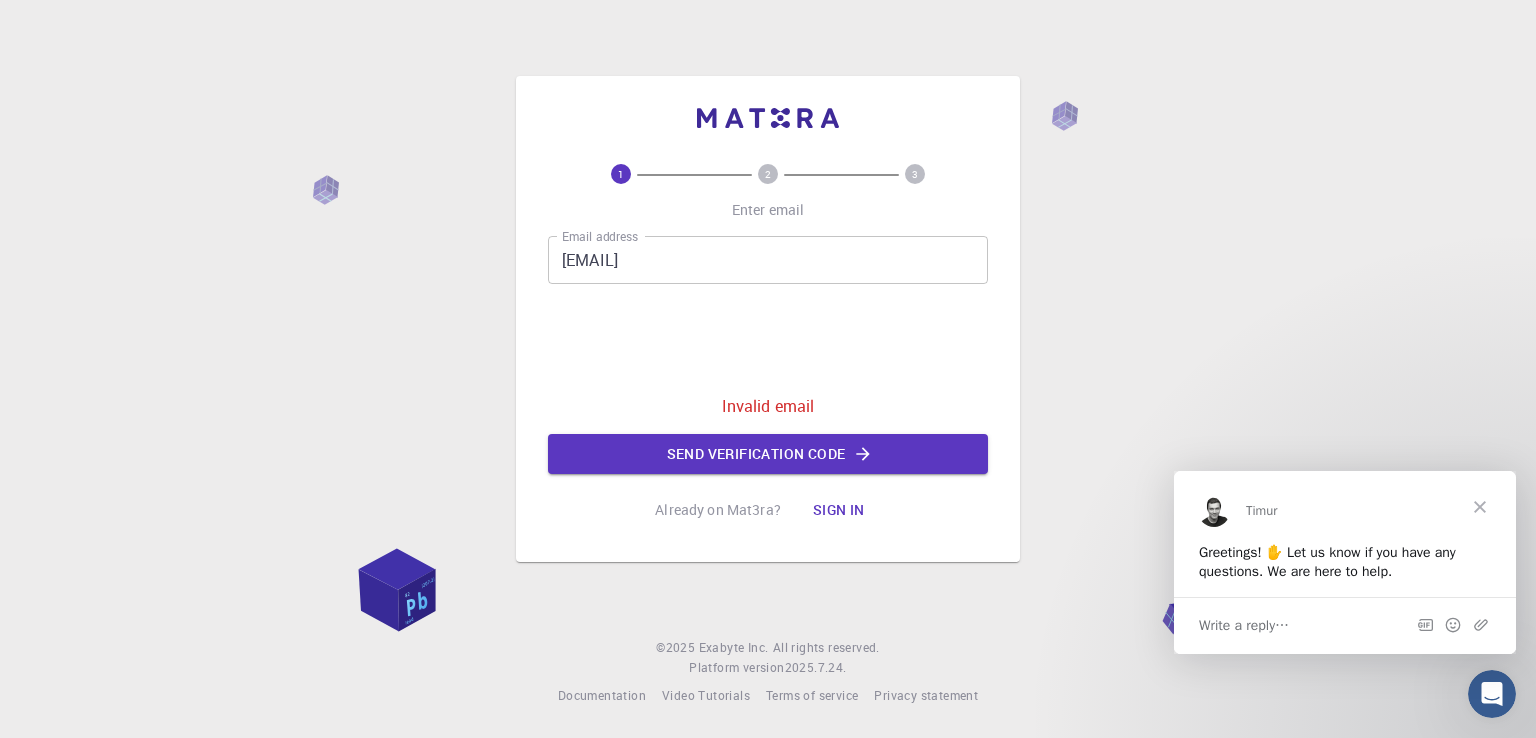 drag, startPoint x: 652, startPoint y: 377, endPoint x: 528, endPoint y: 305, distance: 143.38759 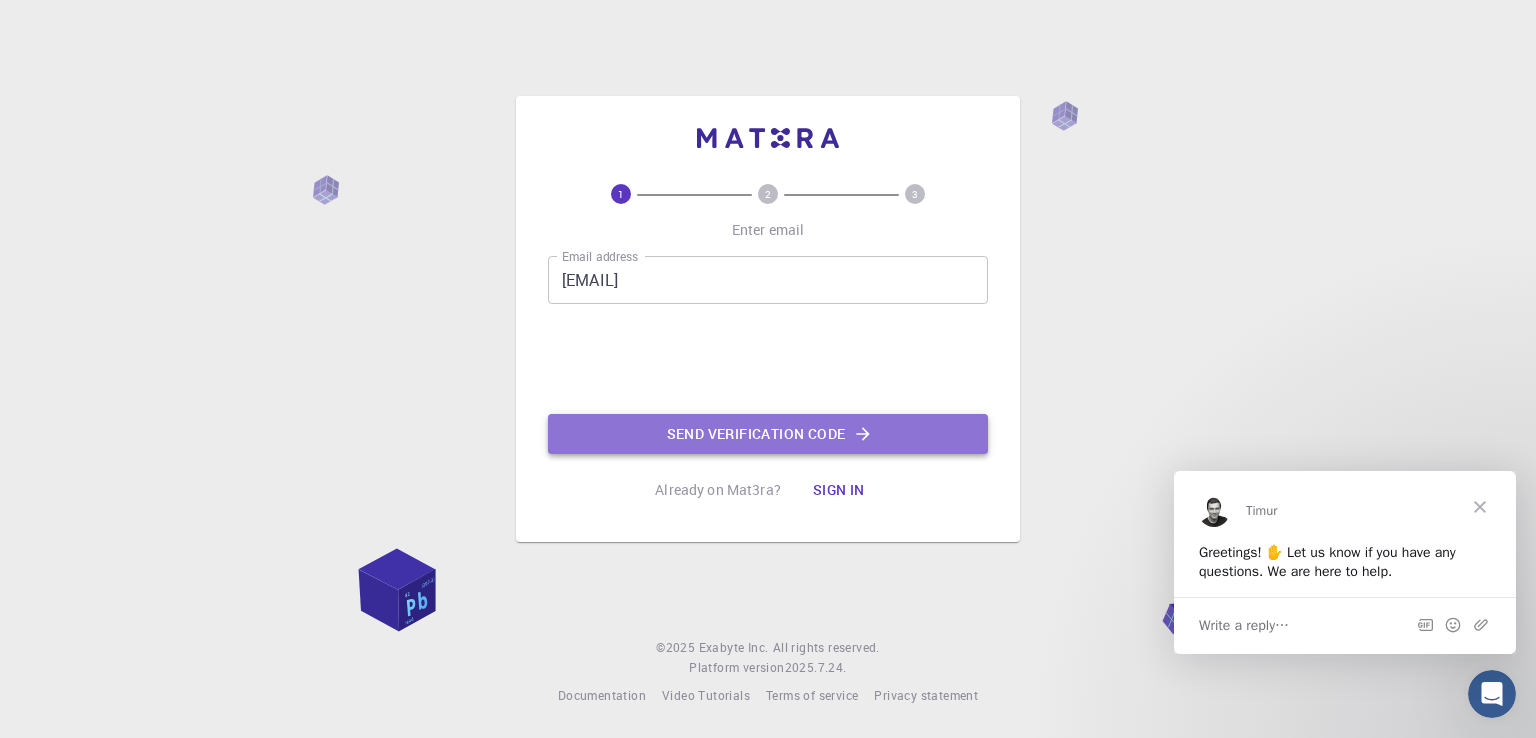 drag, startPoint x: 640, startPoint y: 414, endPoint x: 613, endPoint y: 435, distance: 34.20526 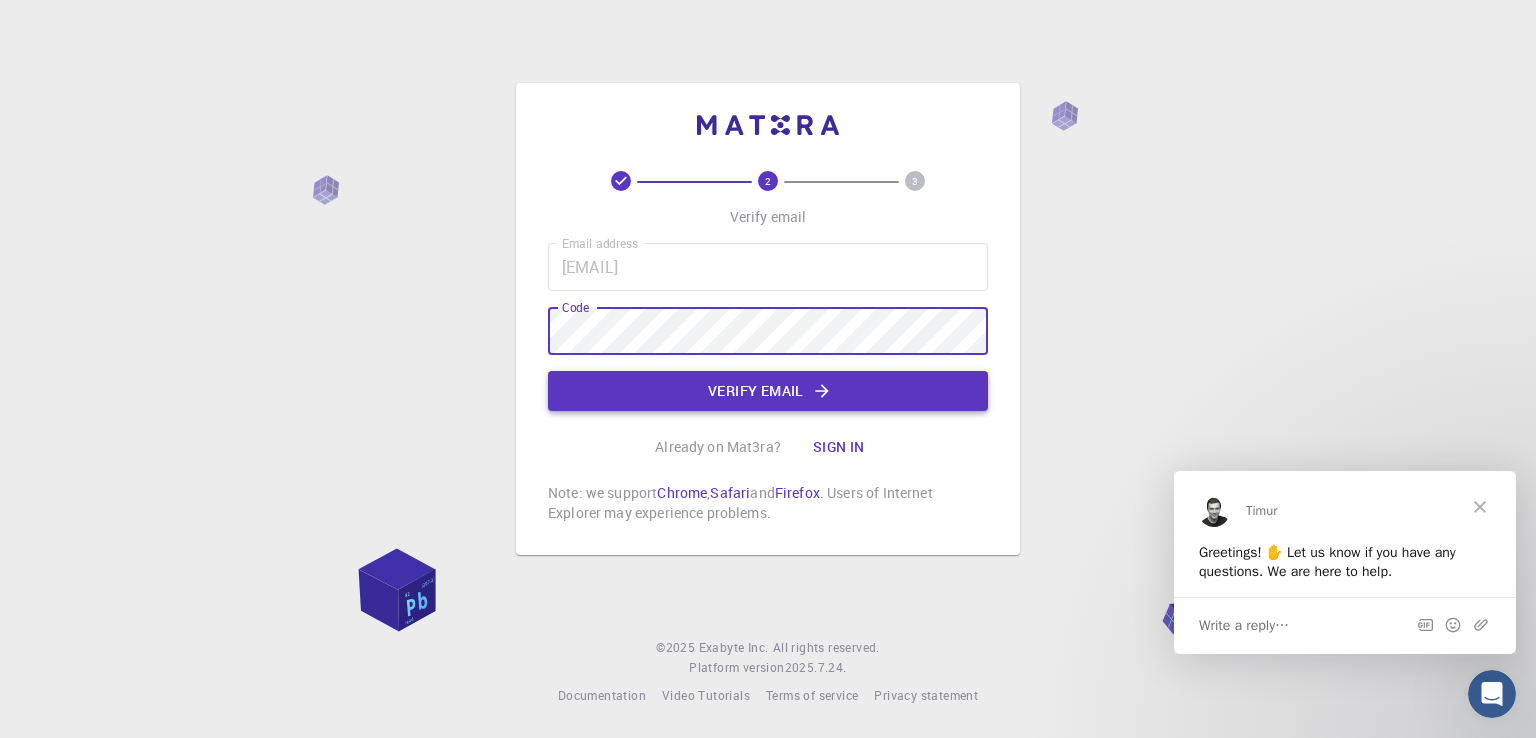 click on "Verify email" 